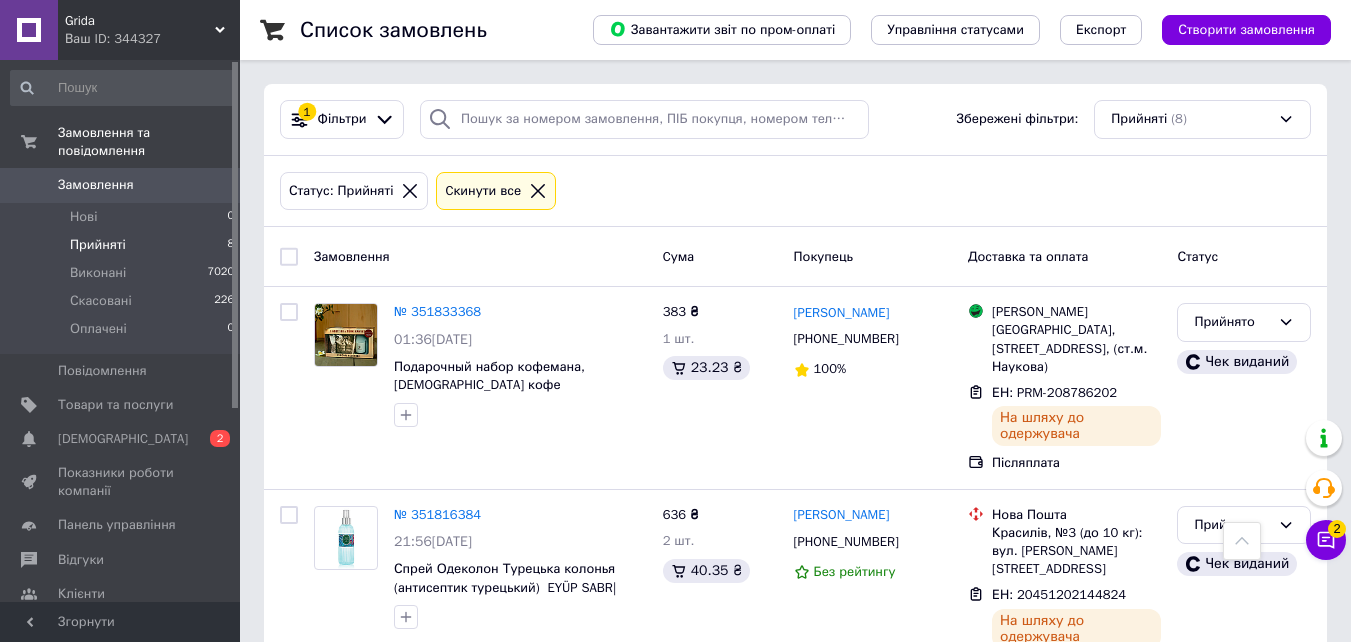 scroll, scrollTop: 832, scrollLeft: 0, axis: vertical 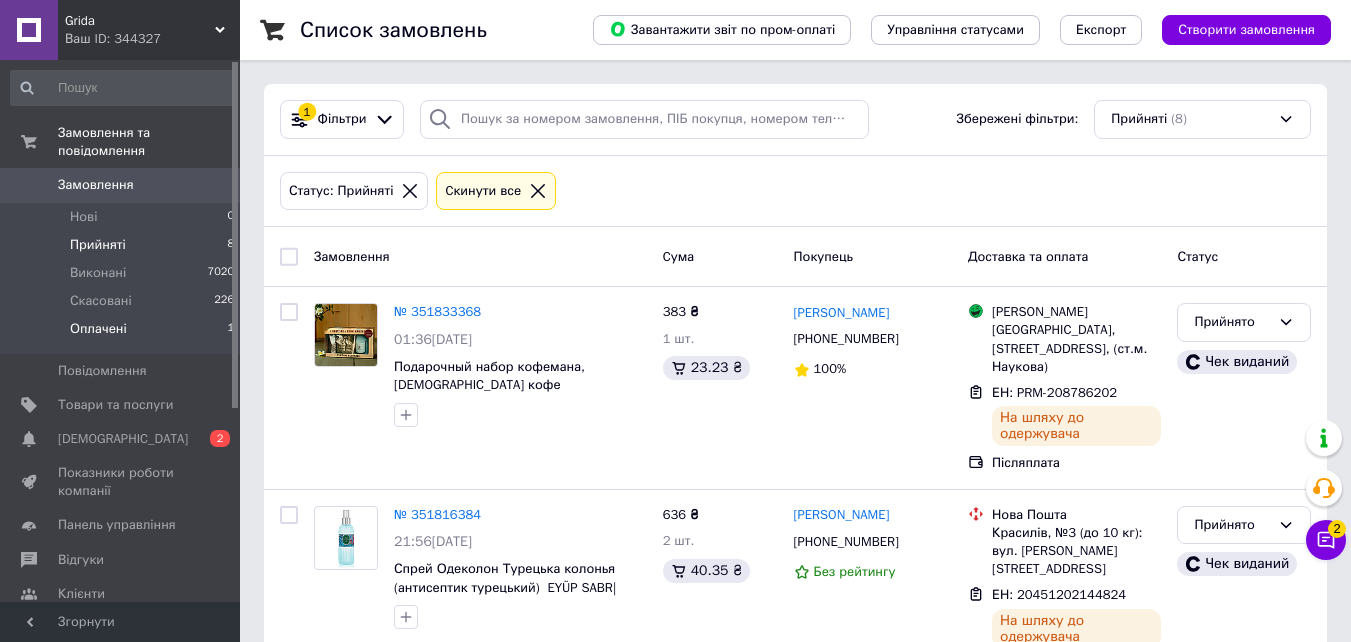 click on "Оплачені" at bounding box center [98, 329] 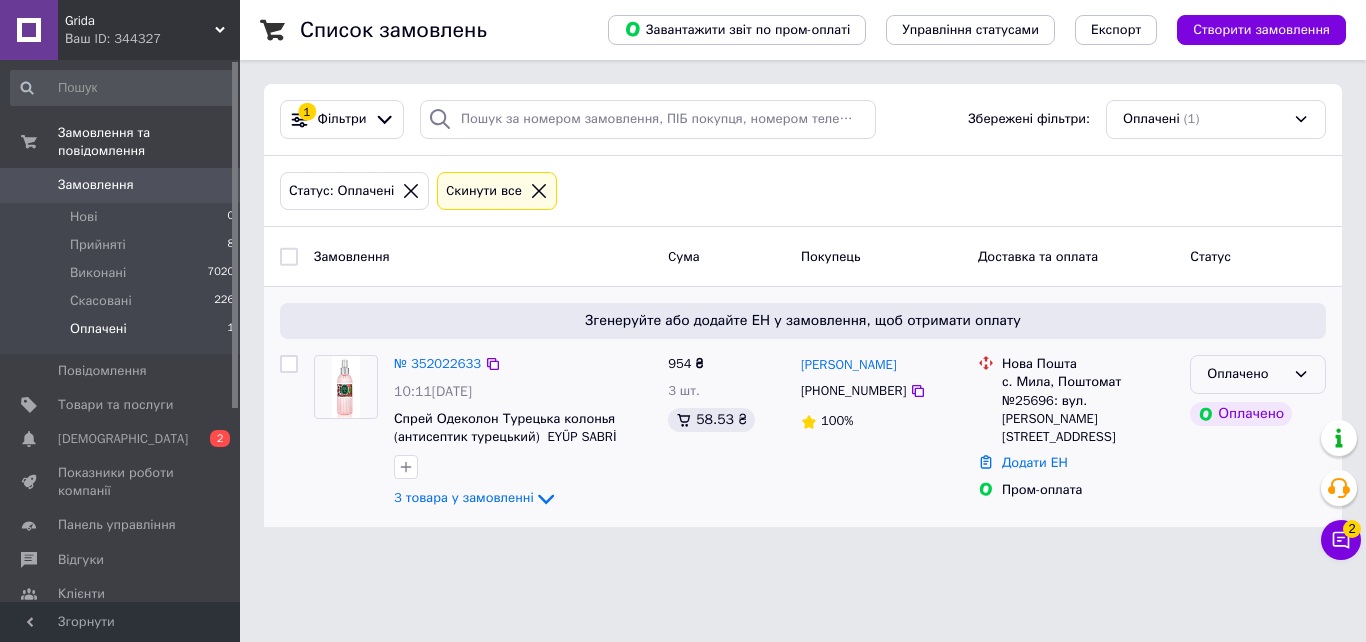 click 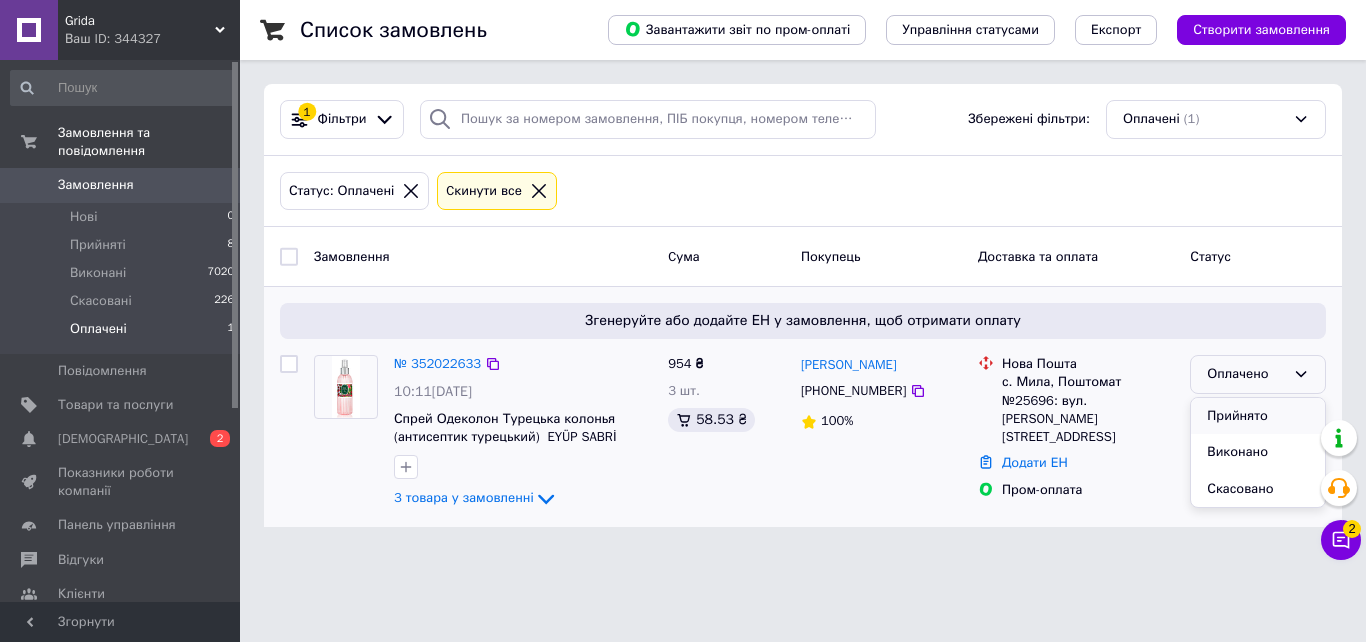 click on "Прийнято" at bounding box center [1258, 416] 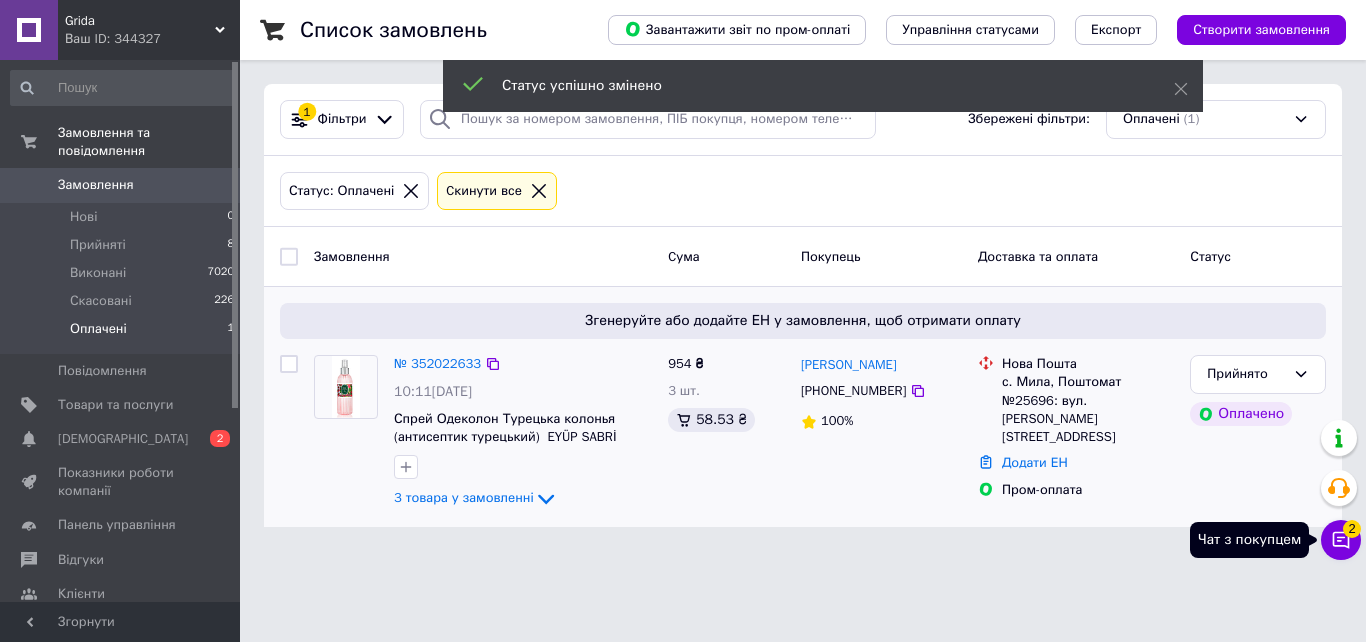 click 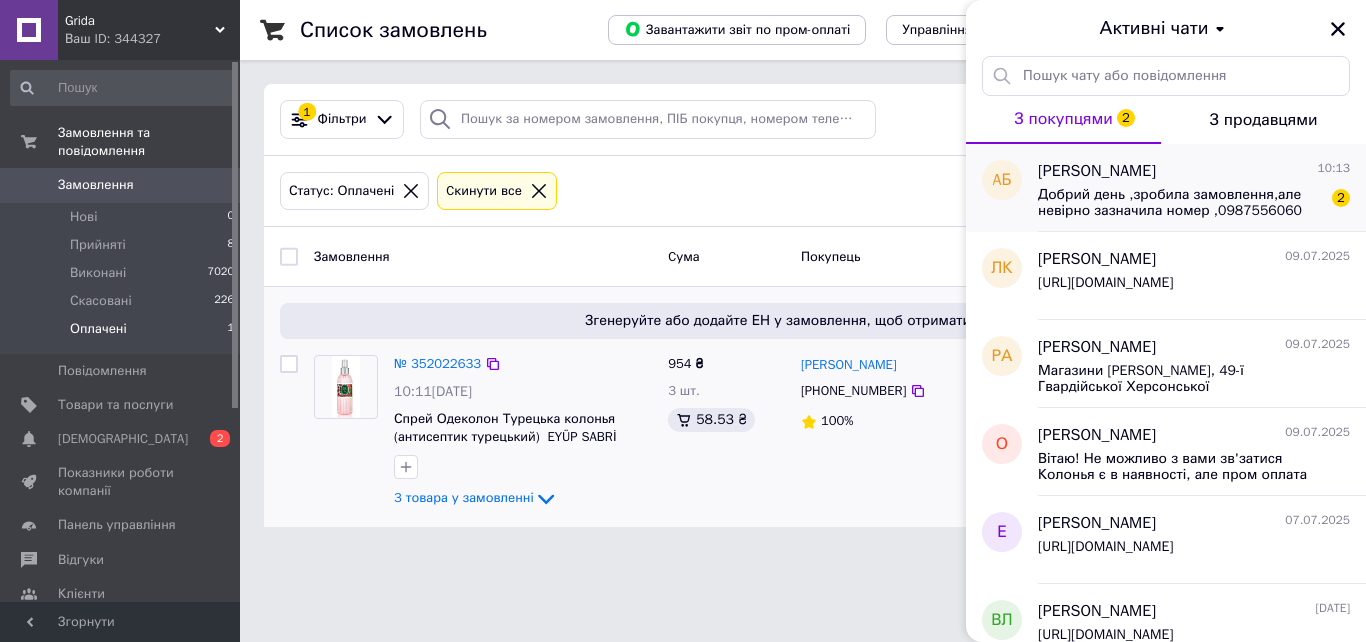 click on "Добрий день ,зробила замовлення,але невірно зазначила номер ,0987556060" at bounding box center (1180, 203) 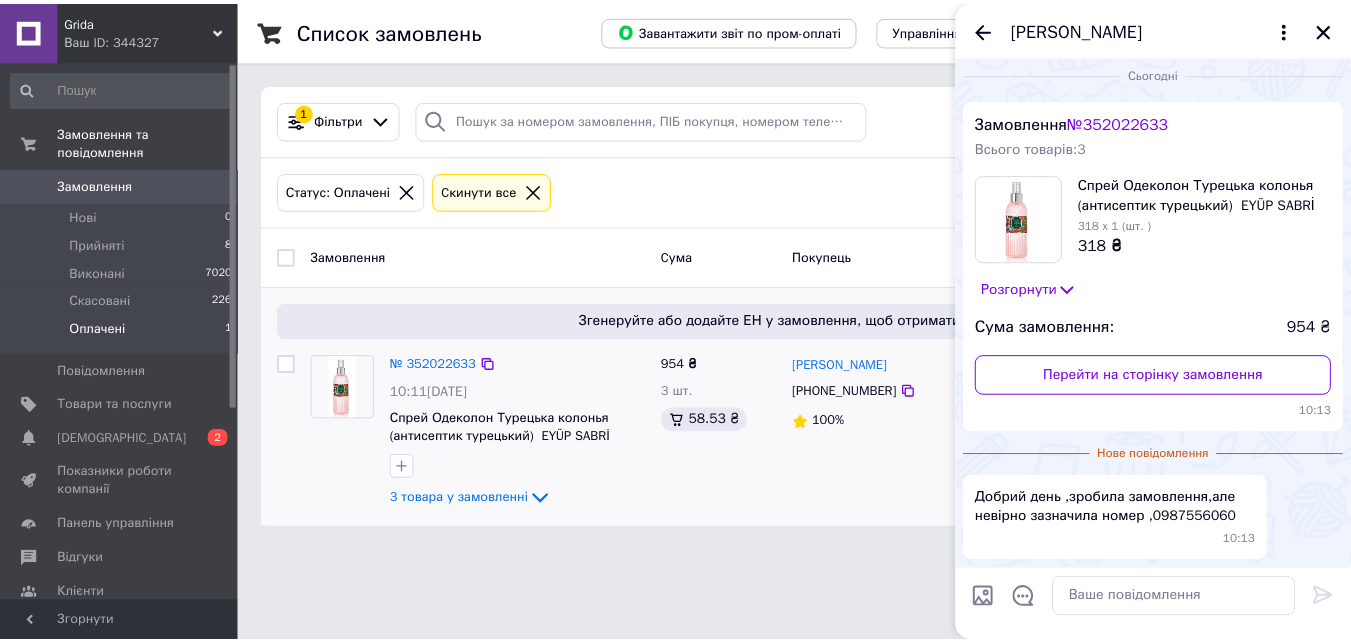 scroll, scrollTop: 658, scrollLeft: 0, axis: vertical 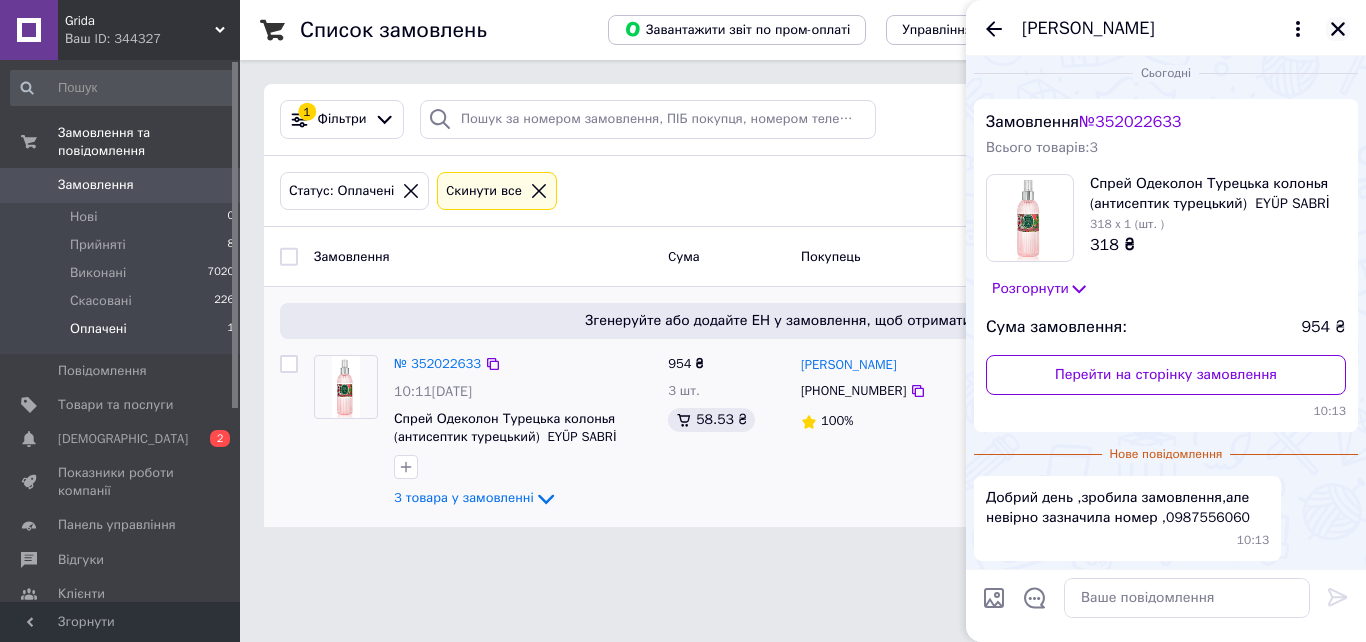 click 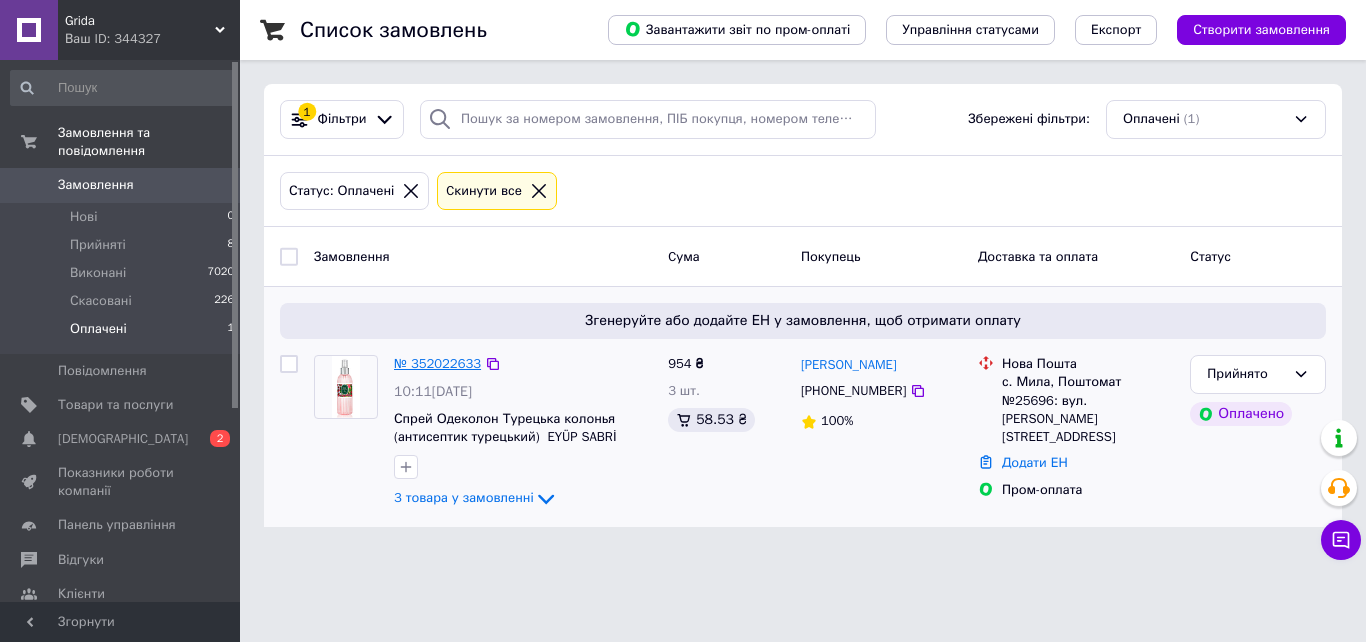 click on "№ 352022633" at bounding box center [437, 363] 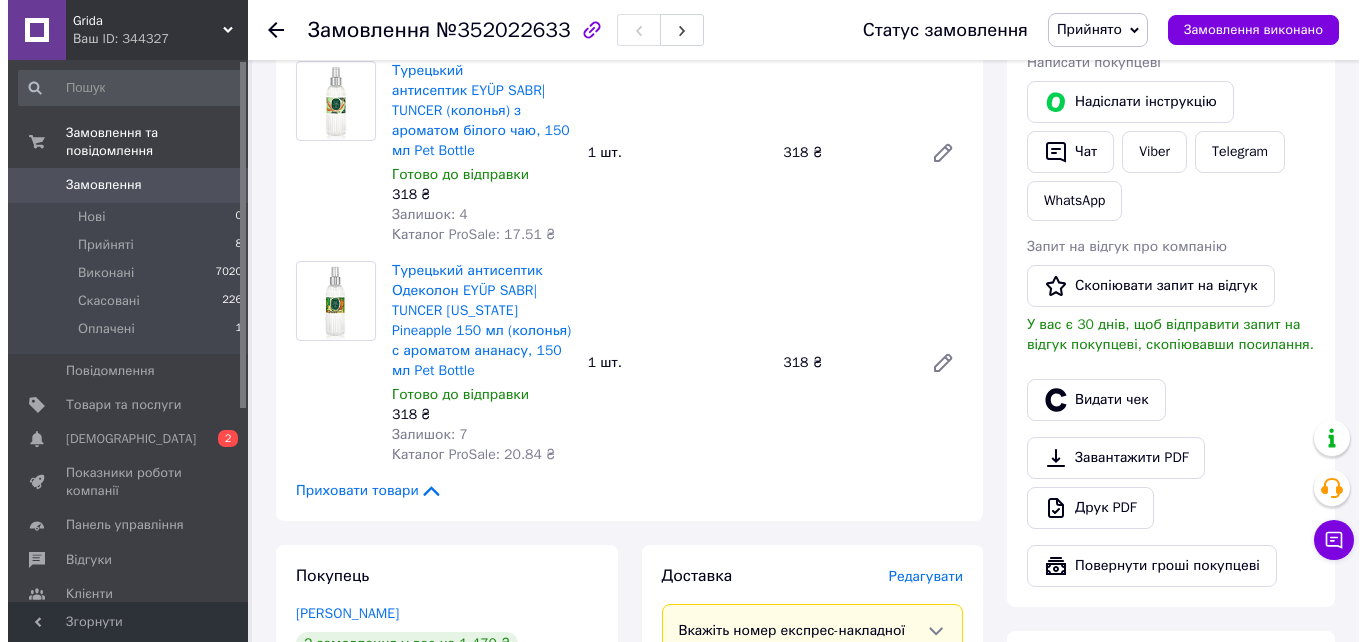 scroll, scrollTop: 1300, scrollLeft: 0, axis: vertical 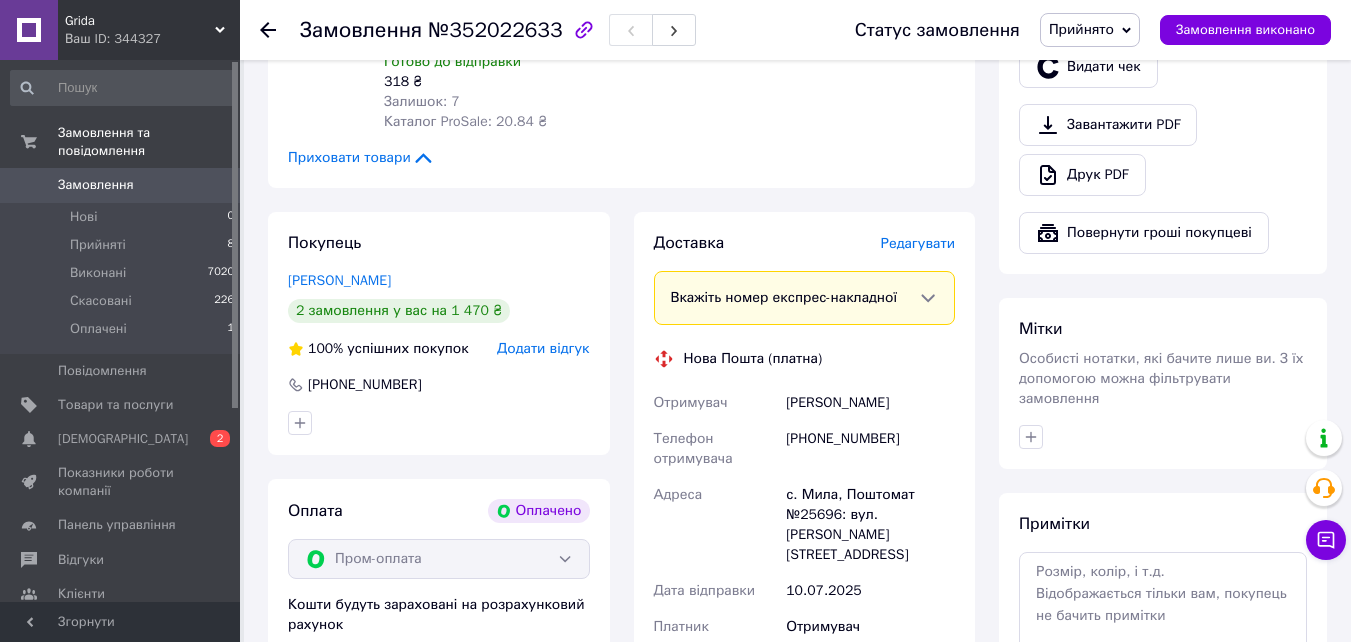 click on "Редагувати" at bounding box center [918, 243] 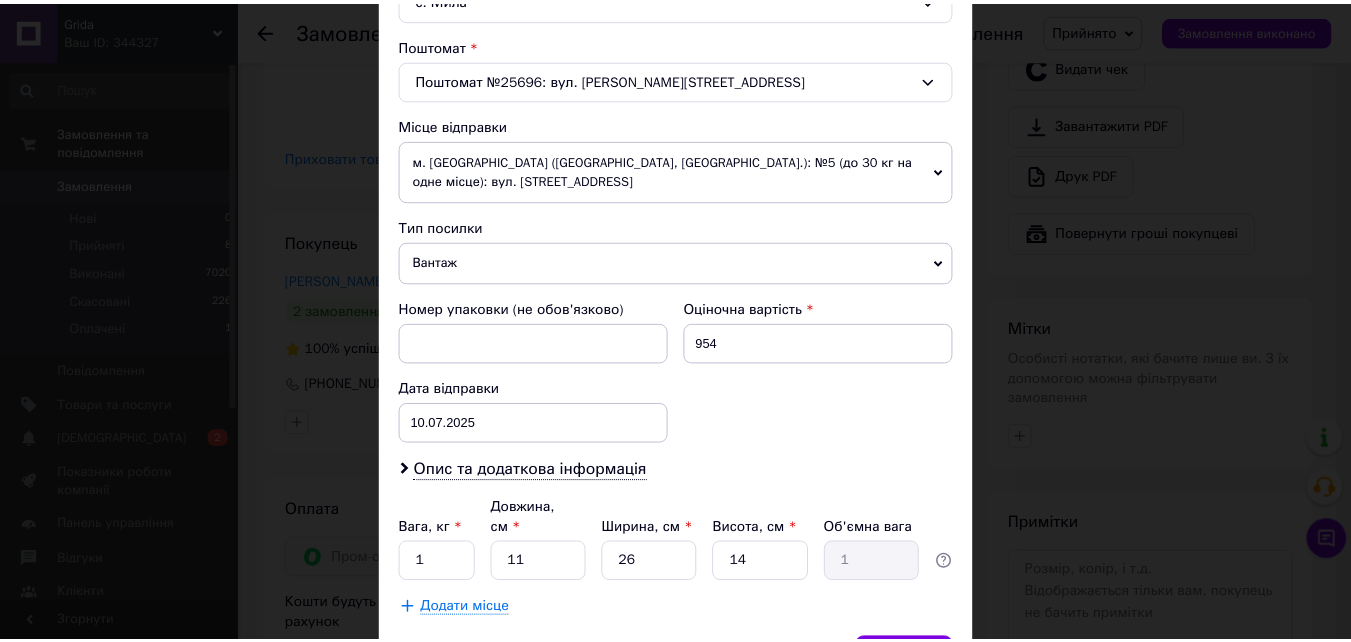 scroll, scrollTop: 706, scrollLeft: 0, axis: vertical 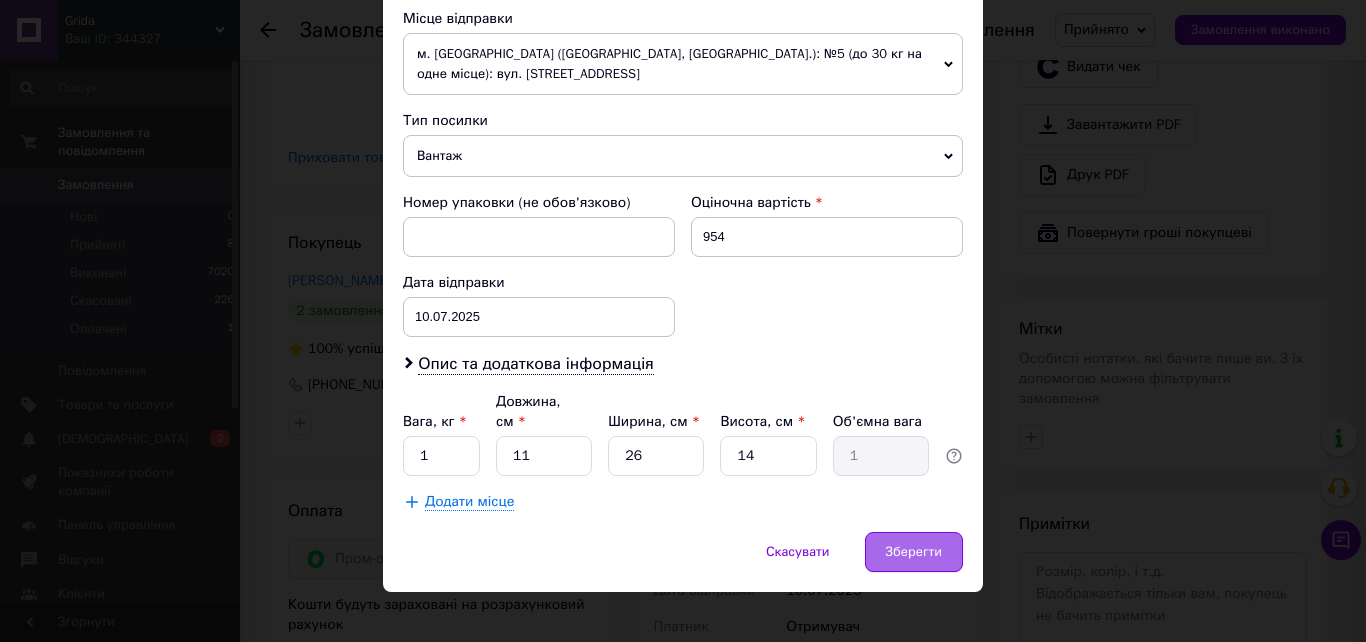 click on "Зберегти" at bounding box center (914, 552) 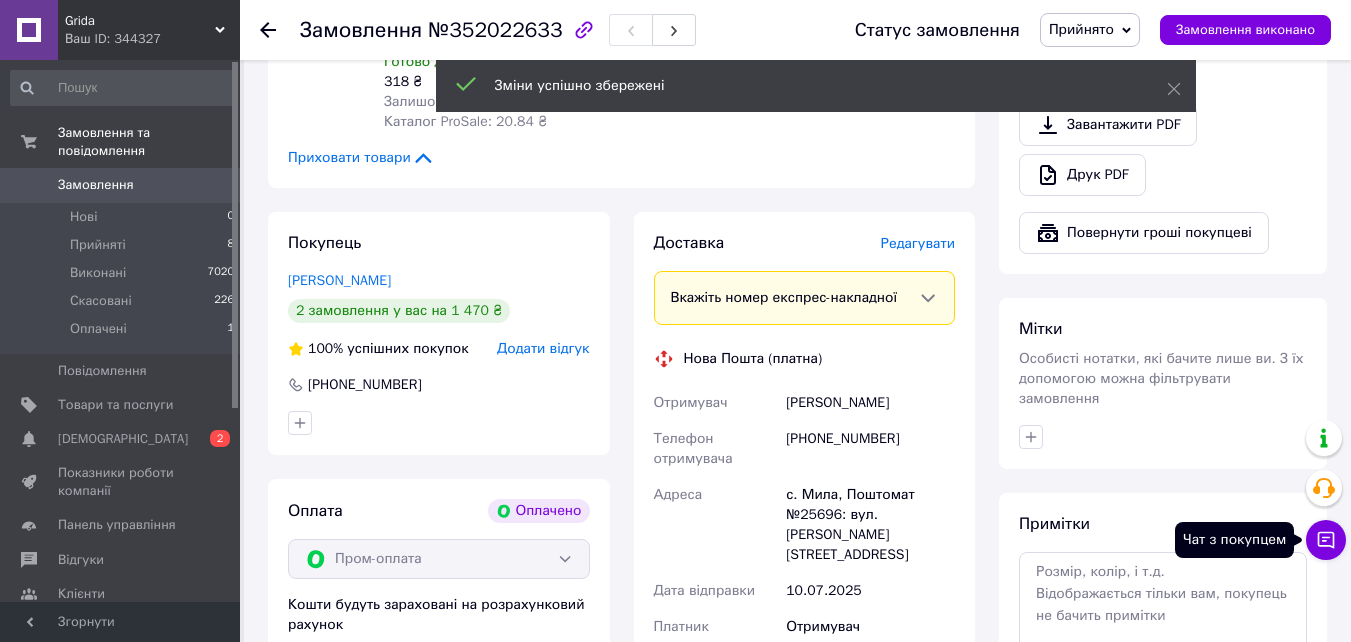 click 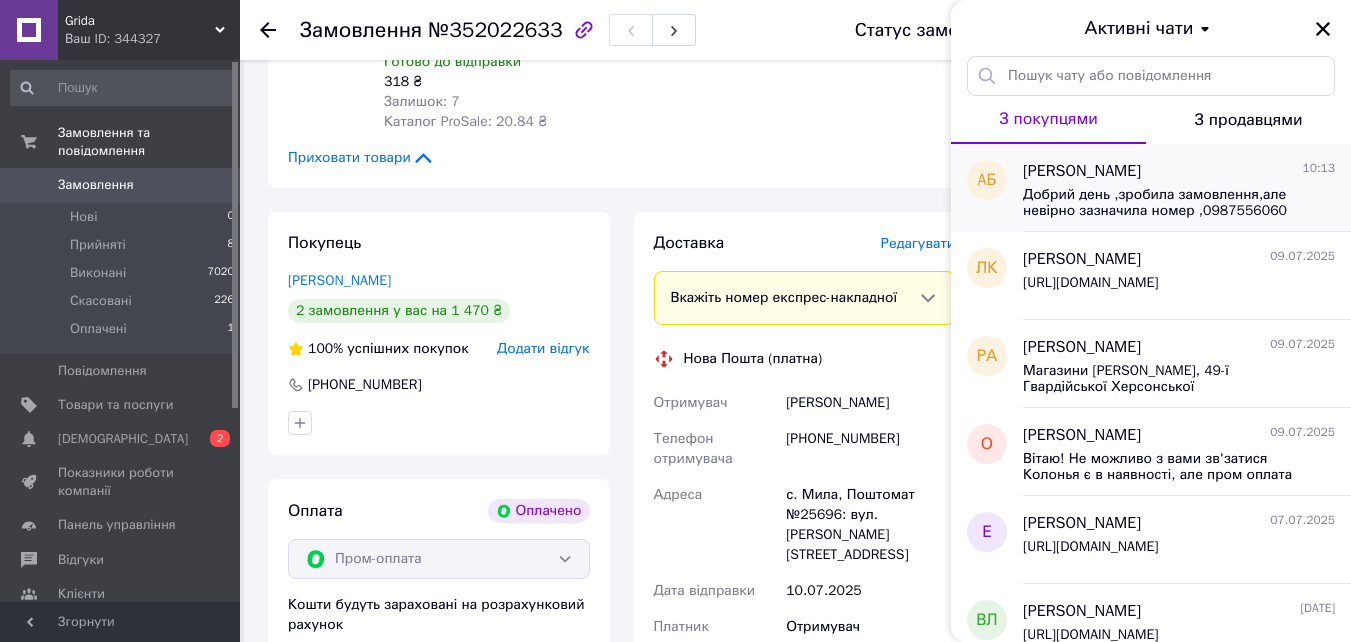 click on "Добрий день ,зробила замовлення,але невірно зазначила номер ,0987556060" at bounding box center (1165, 203) 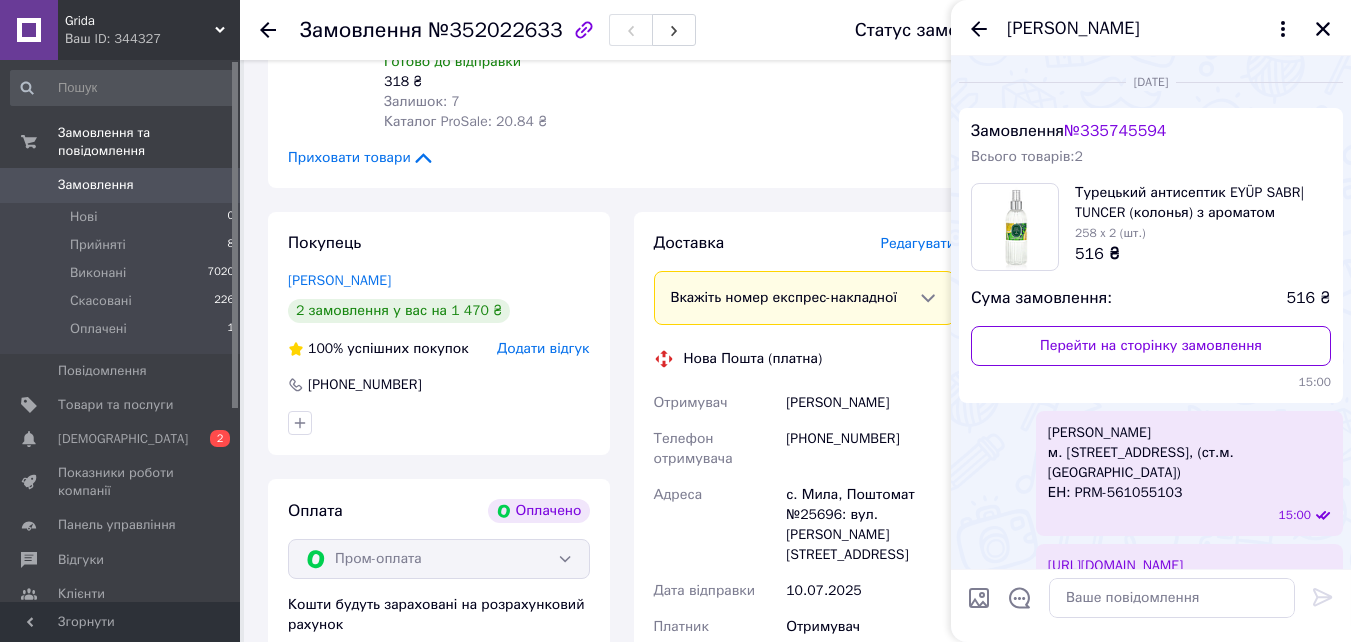 scroll, scrollTop: 622, scrollLeft: 0, axis: vertical 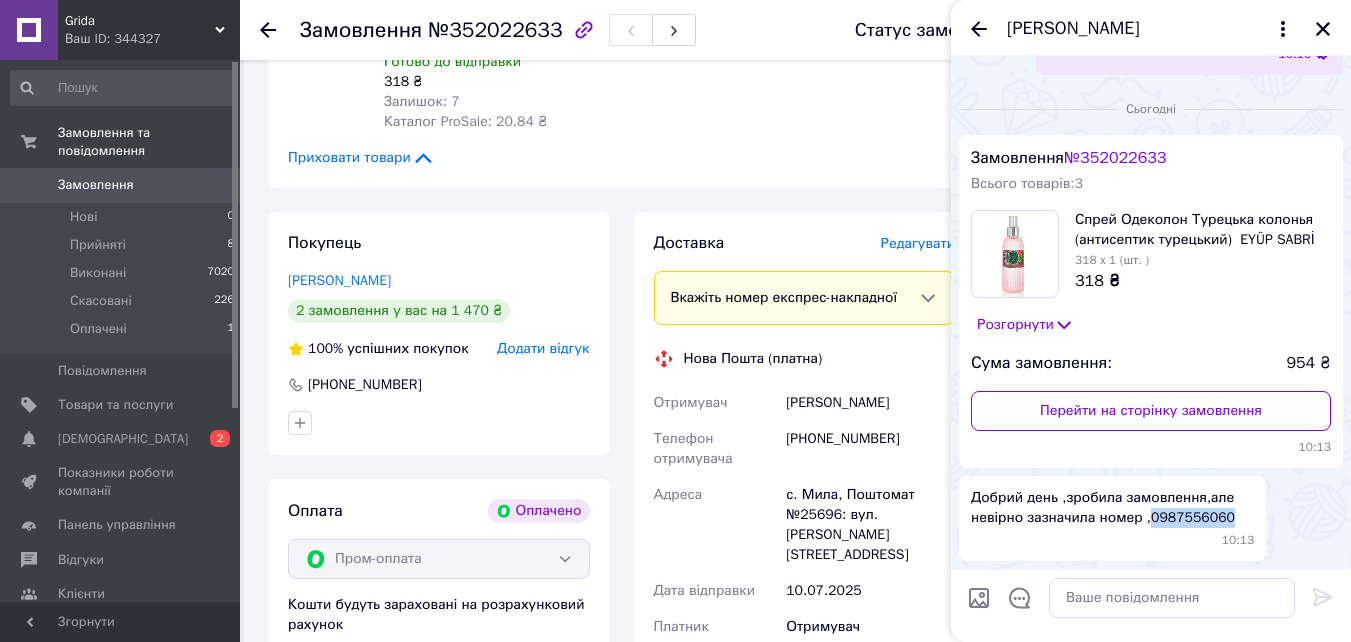 drag, startPoint x: 1217, startPoint y: 516, endPoint x: 1154, endPoint y: 515, distance: 63.007935 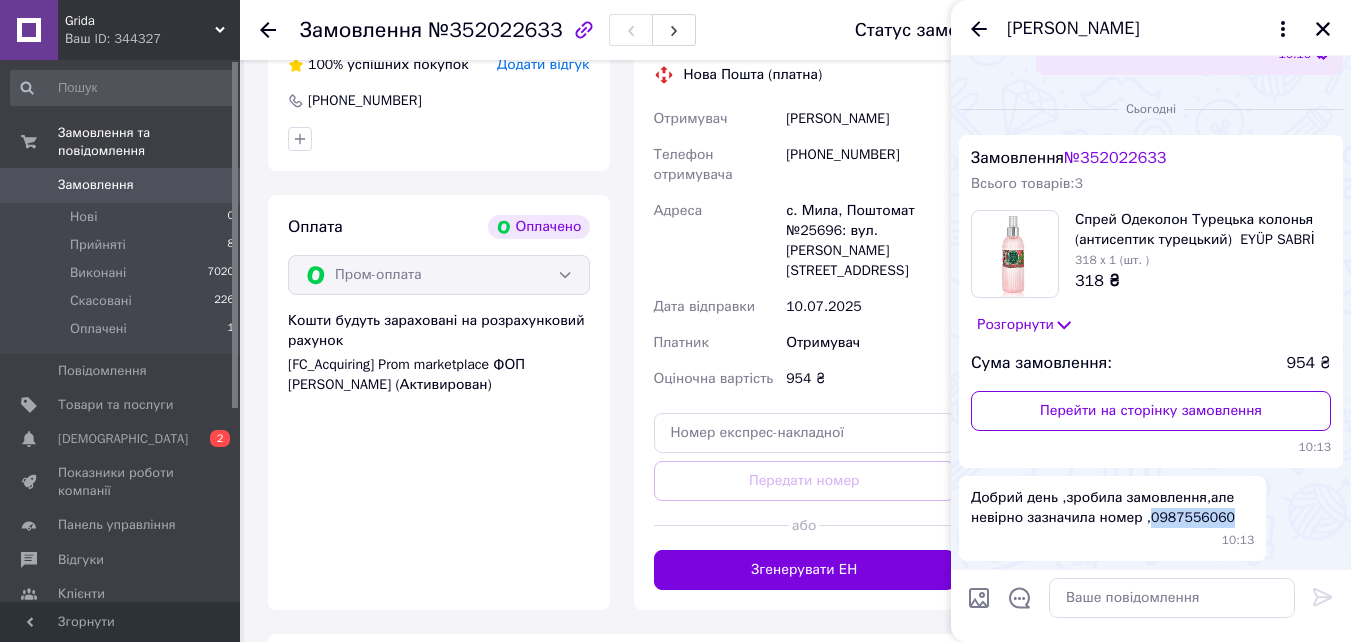 scroll, scrollTop: 1600, scrollLeft: 0, axis: vertical 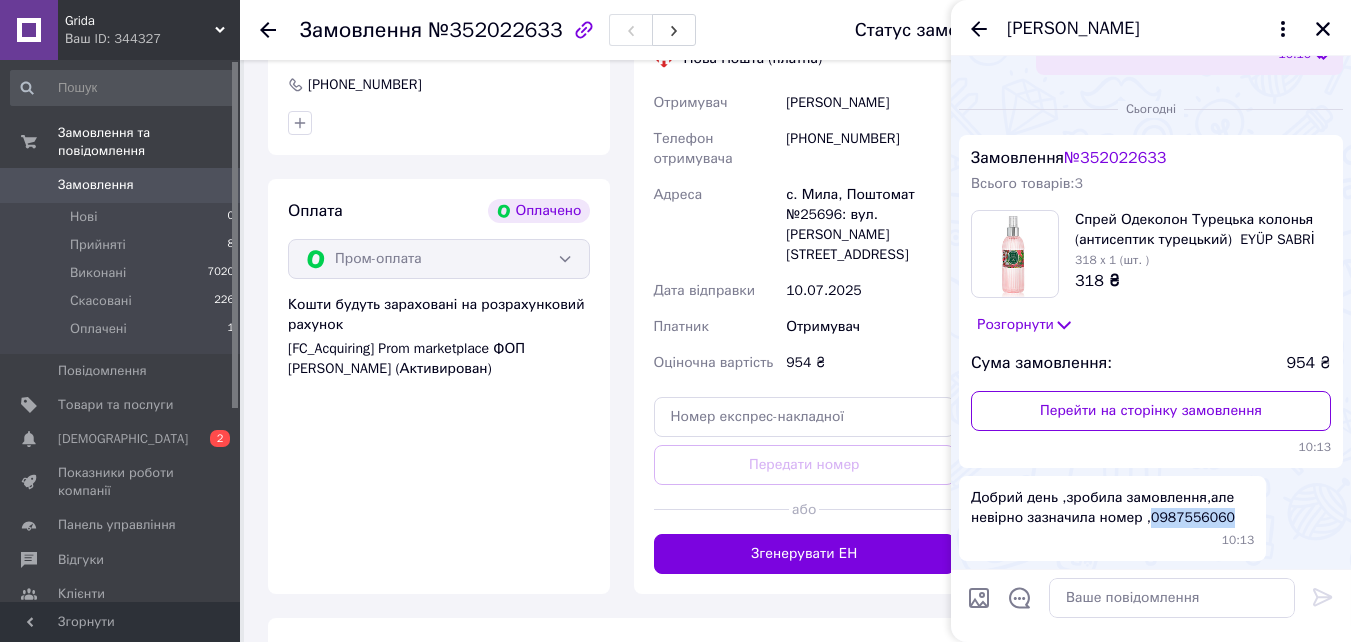 click on "Згенерувати ЕН" at bounding box center [805, 554] 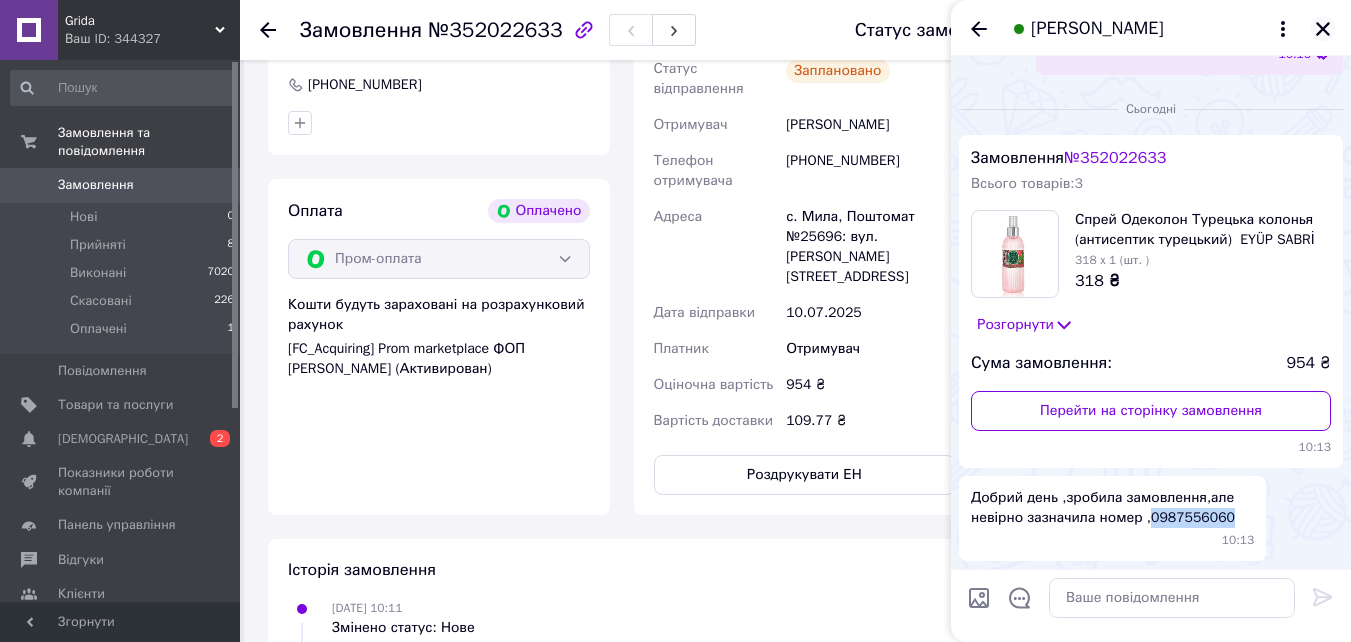 click 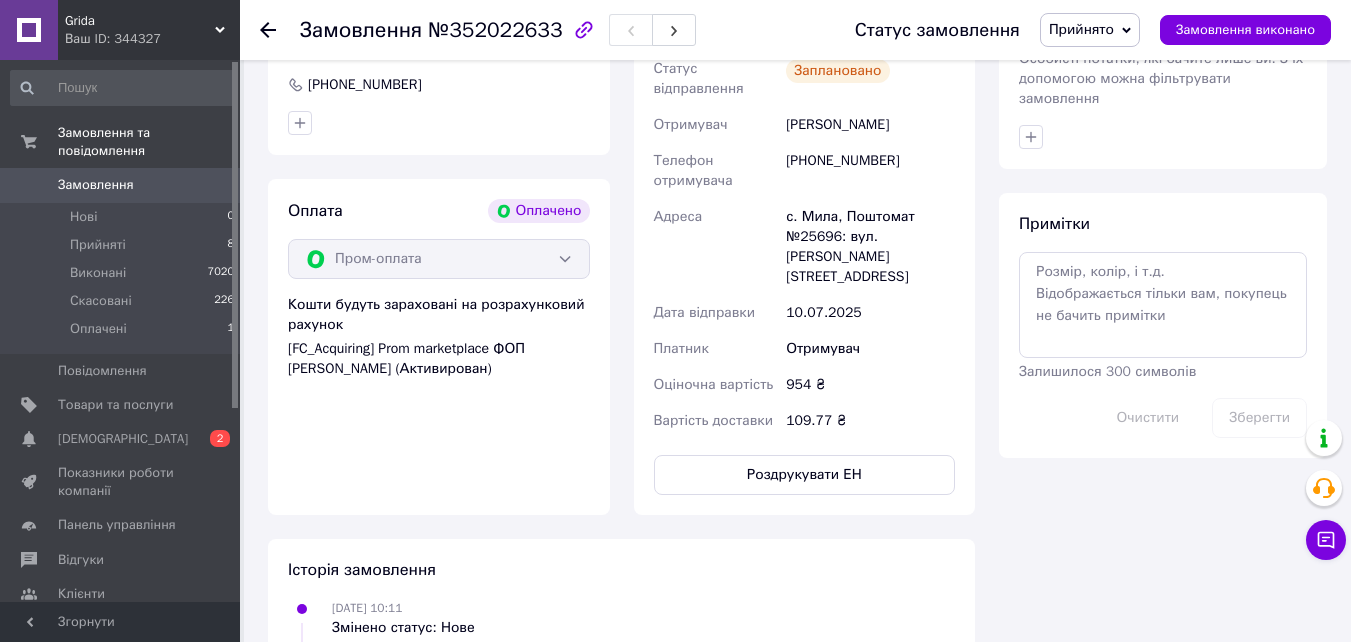 scroll, scrollTop: 1200, scrollLeft: 0, axis: vertical 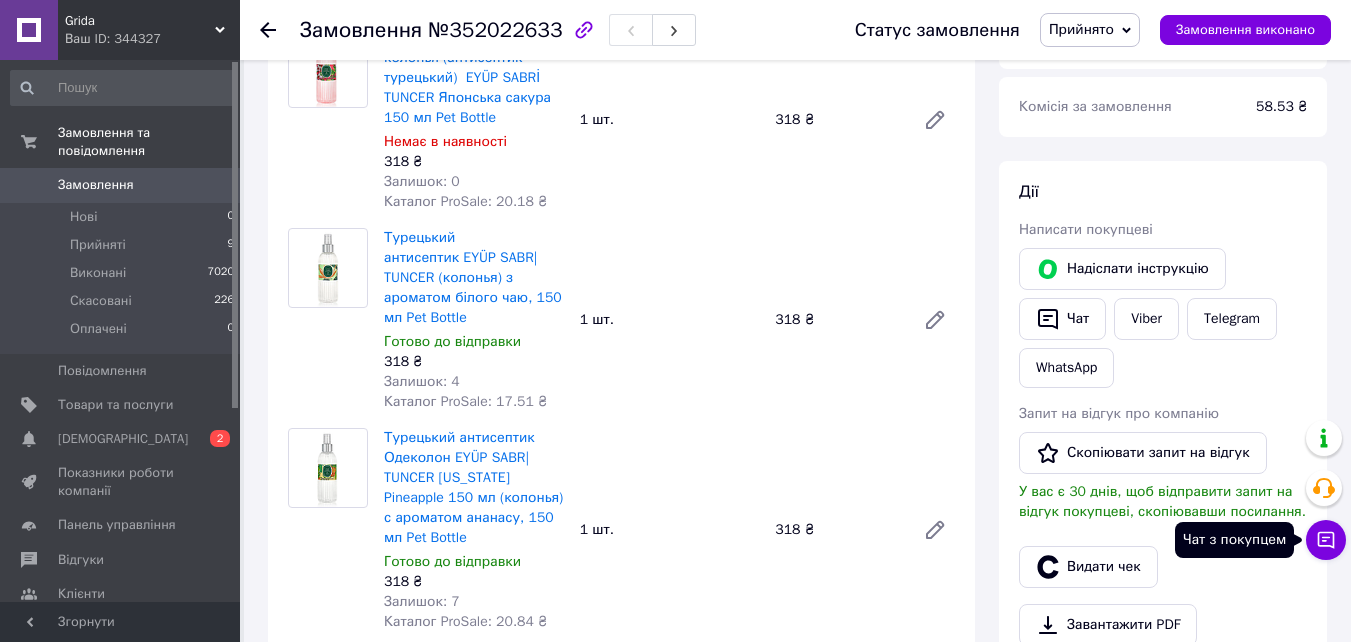 click 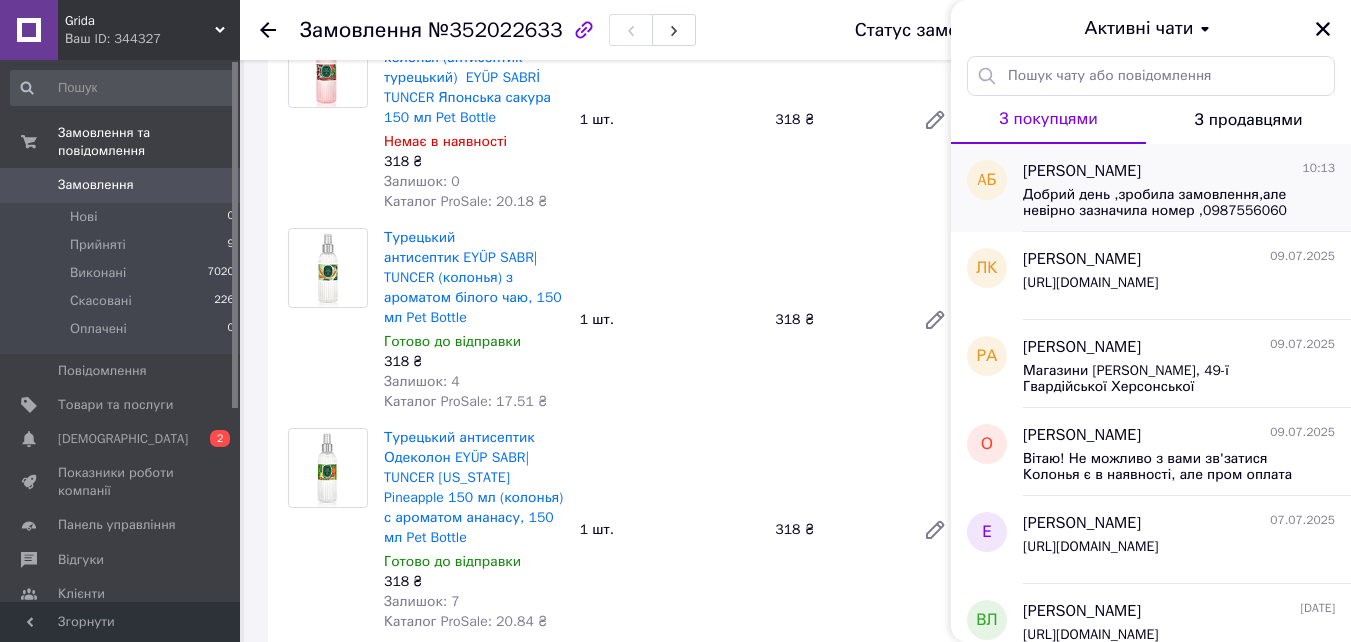 click on "Добрий день ,зробила замовлення,але невірно зазначила номер ,0987556060" at bounding box center (1165, 203) 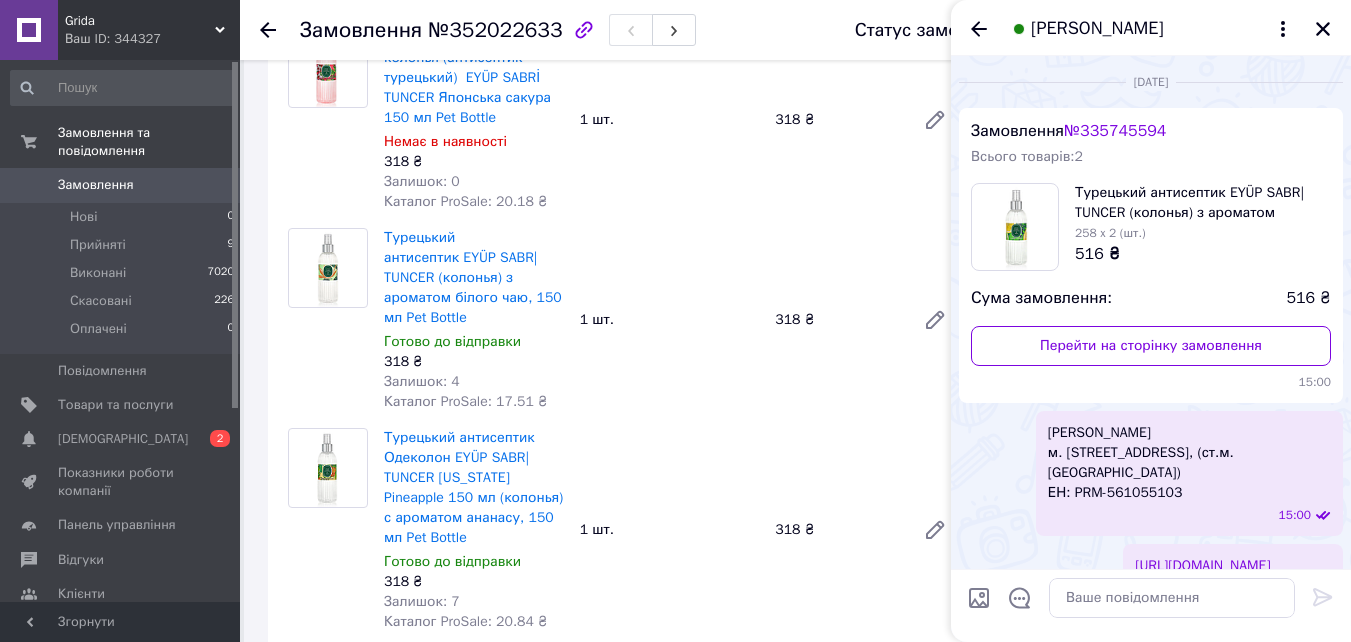 scroll, scrollTop: 822, scrollLeft: 0, axis: vertical 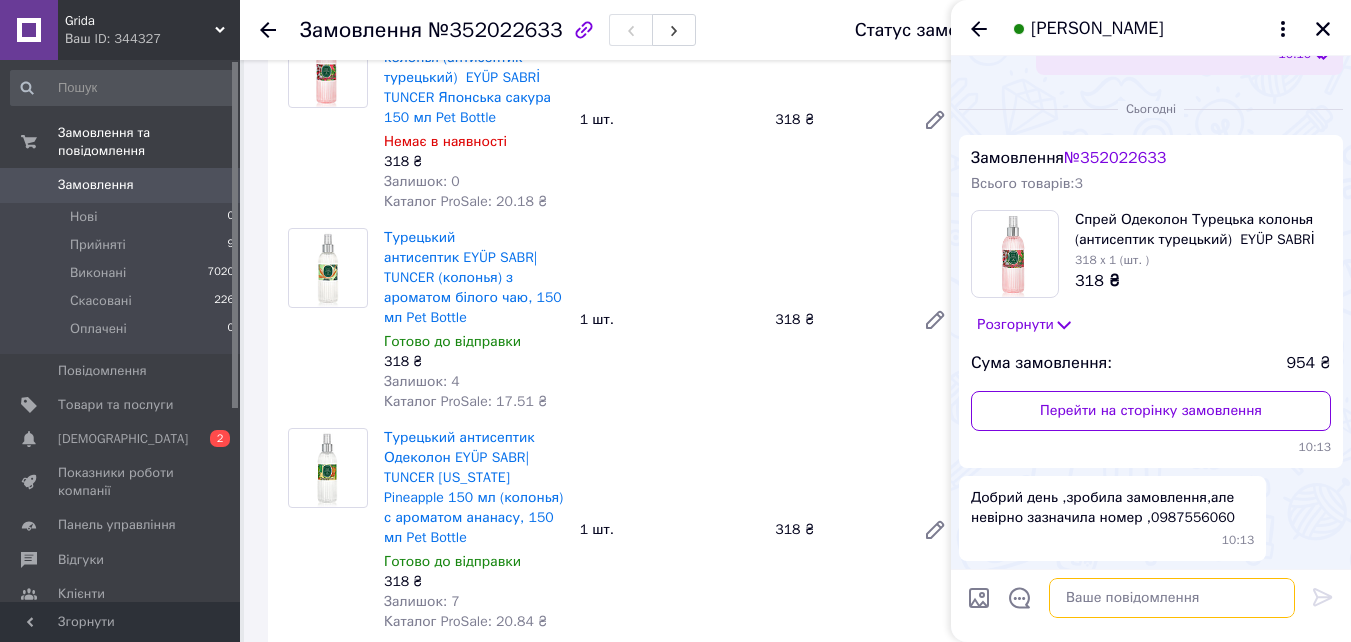 paste on "Вітаю!
Ми підтверджуємо ваше замовлення!
Відправляємо його *сьогодні*
Після відправки, очікуйте ТТН✔️
Дякуємо, що обрали нас!
*Бажаємо гарного настрою!❣️*" 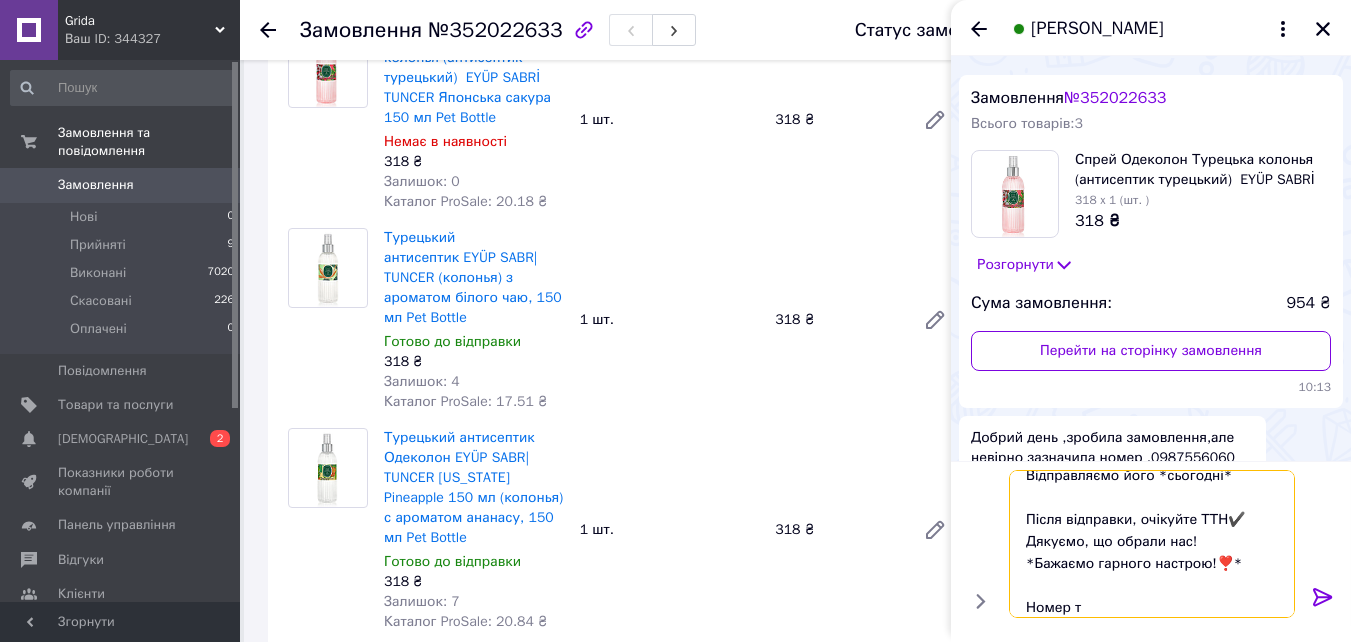 scroll, scrollTop: 68, scrollLeft: 0, axis: vertical 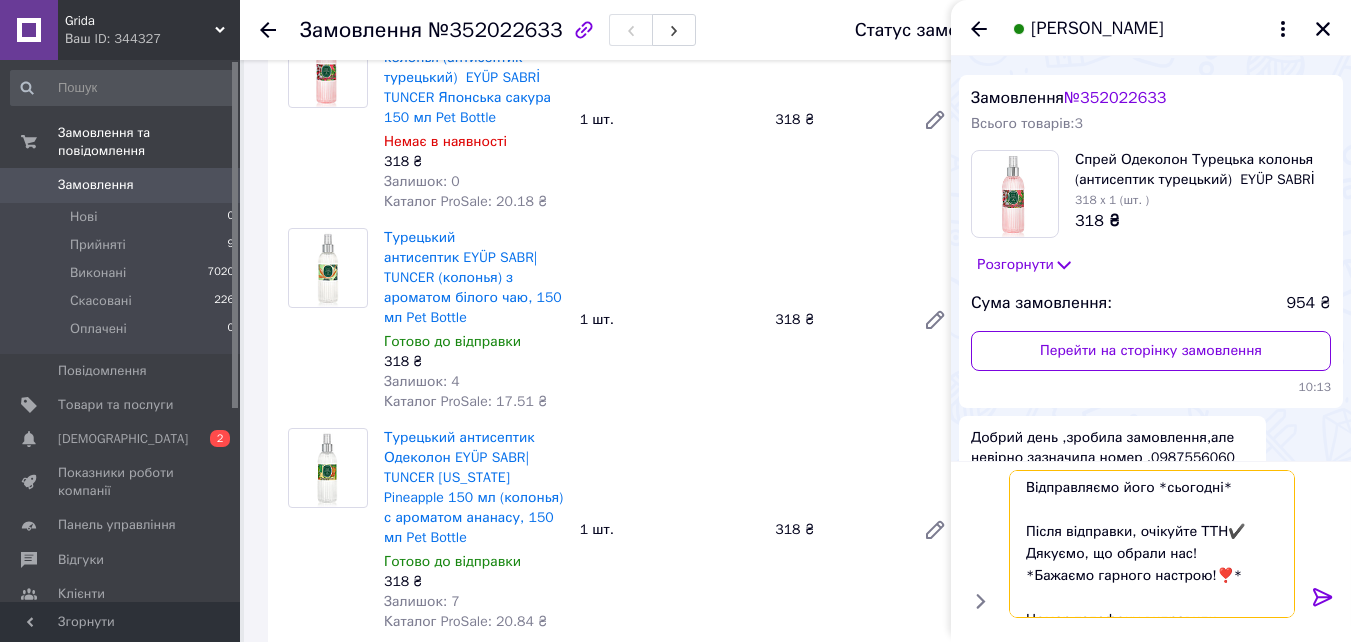 type on "Вітаю!
Ми підтверджуємо ваше замовлення!
Відправляємо його *сьогодні*
Після відправки, очікуйте ТТН✔️
Дякуємо, що обрали нас!
*Бажаємо гарного настрою!❣️*
Номер телефону виправили" 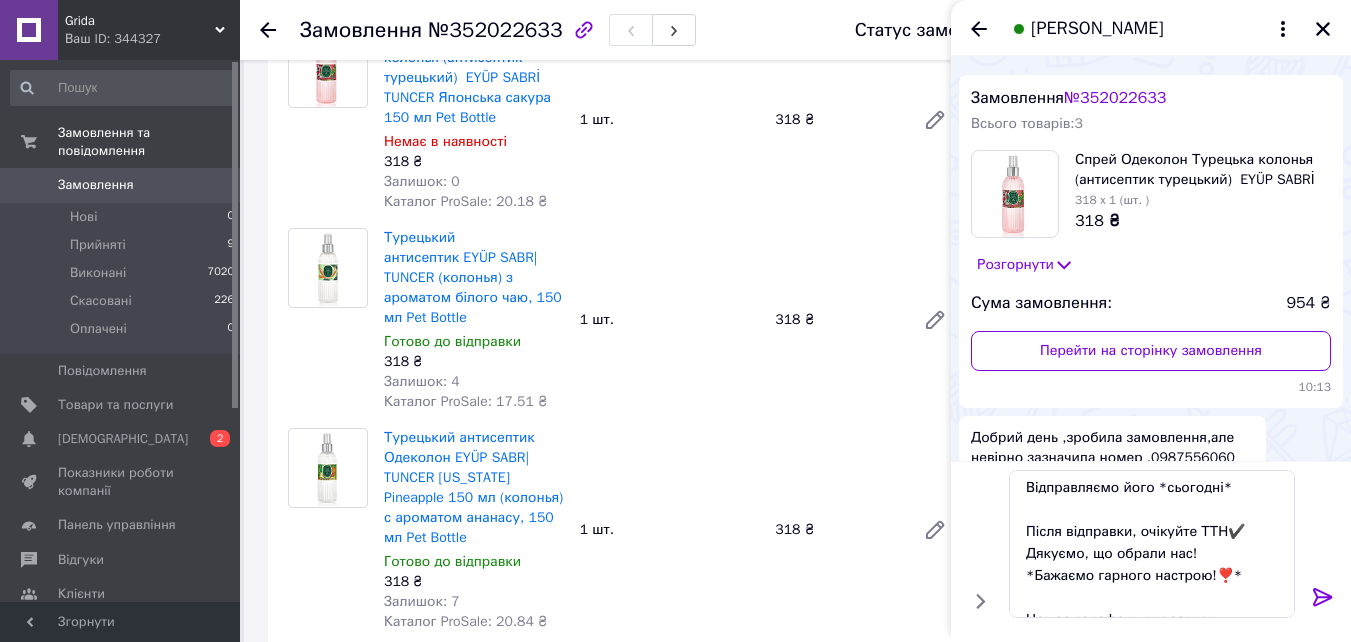 click 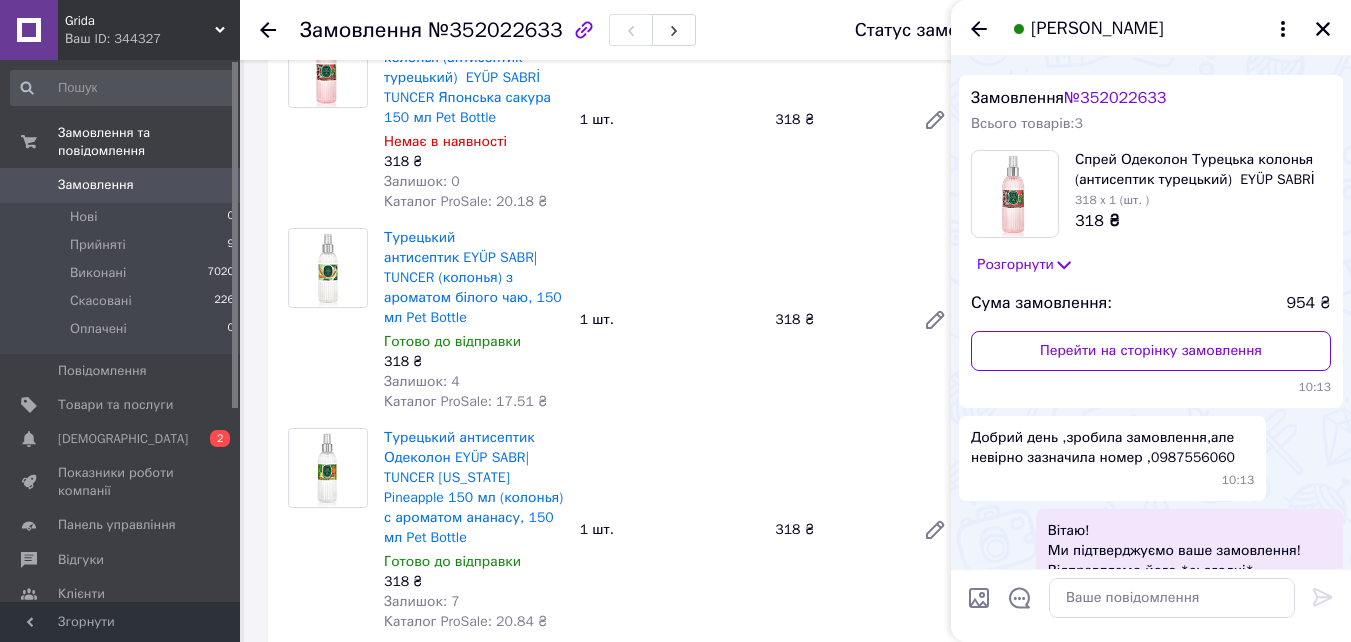 scroll, scrollTop: 0, scrollLeft: 0, axis: both 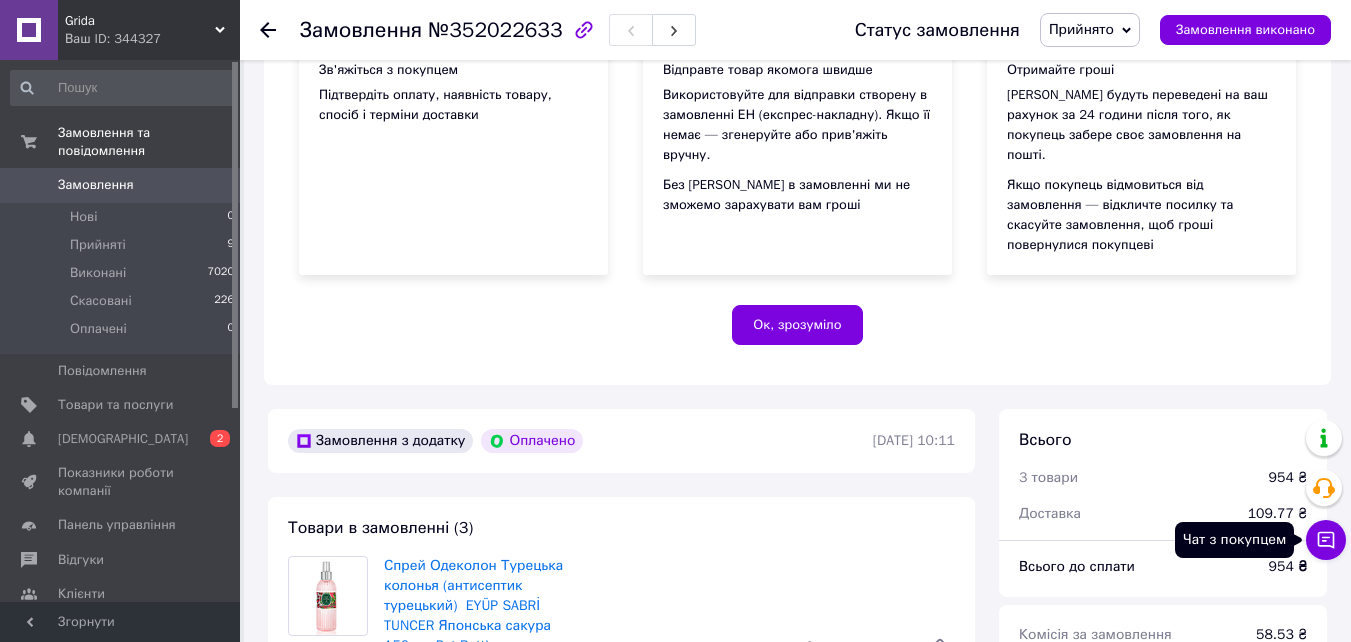 click 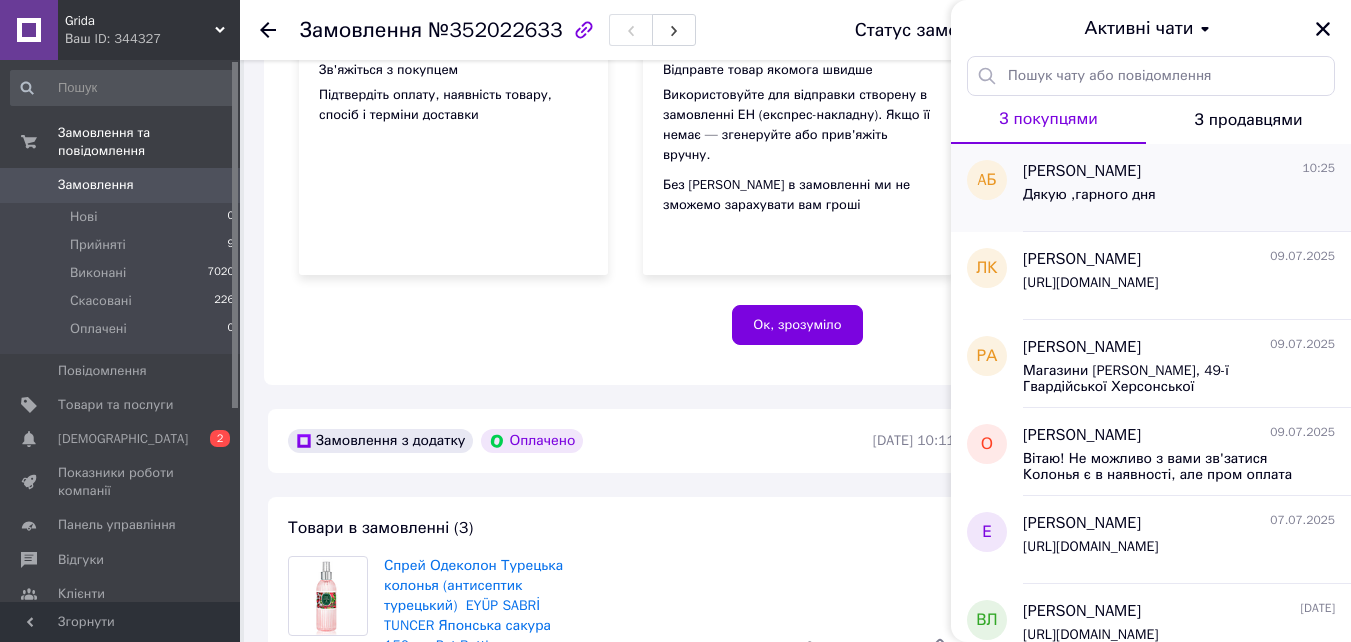 click on "Дякую ,гарного дня" at bounding box center (1179, 199) 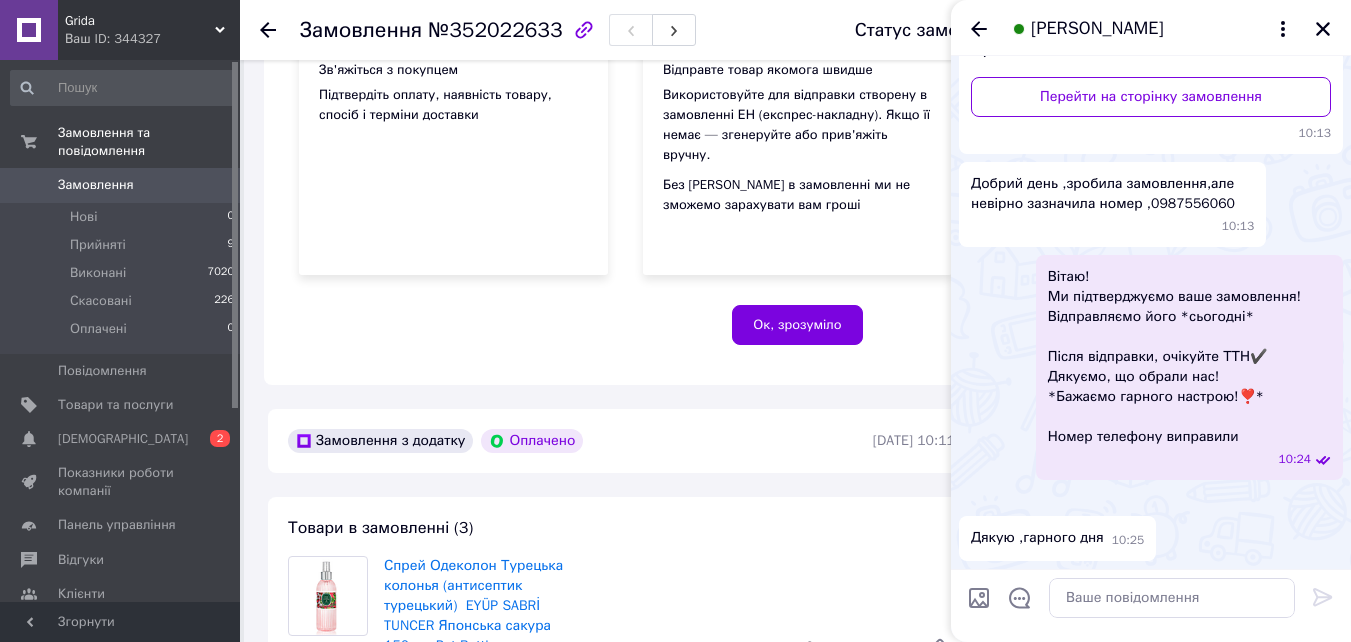scroll, scrollTop: 1216, scrollLeft: 0, axis: vertical 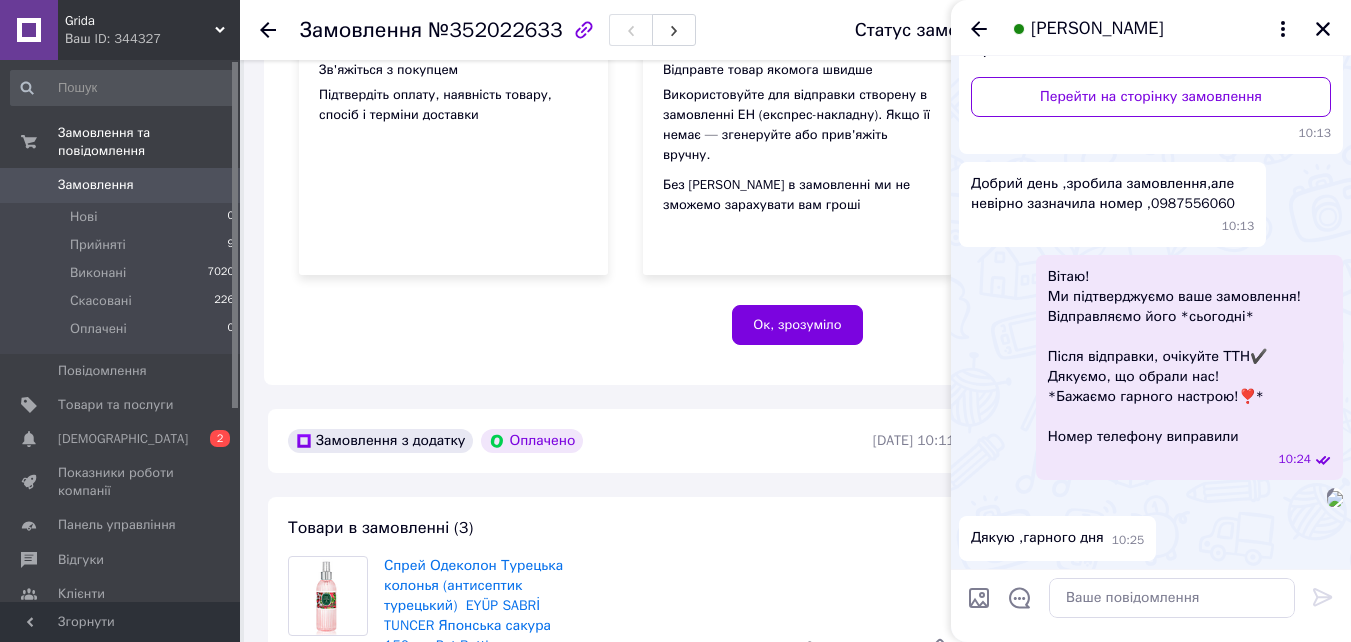 click at bounding box center (1335, 499) 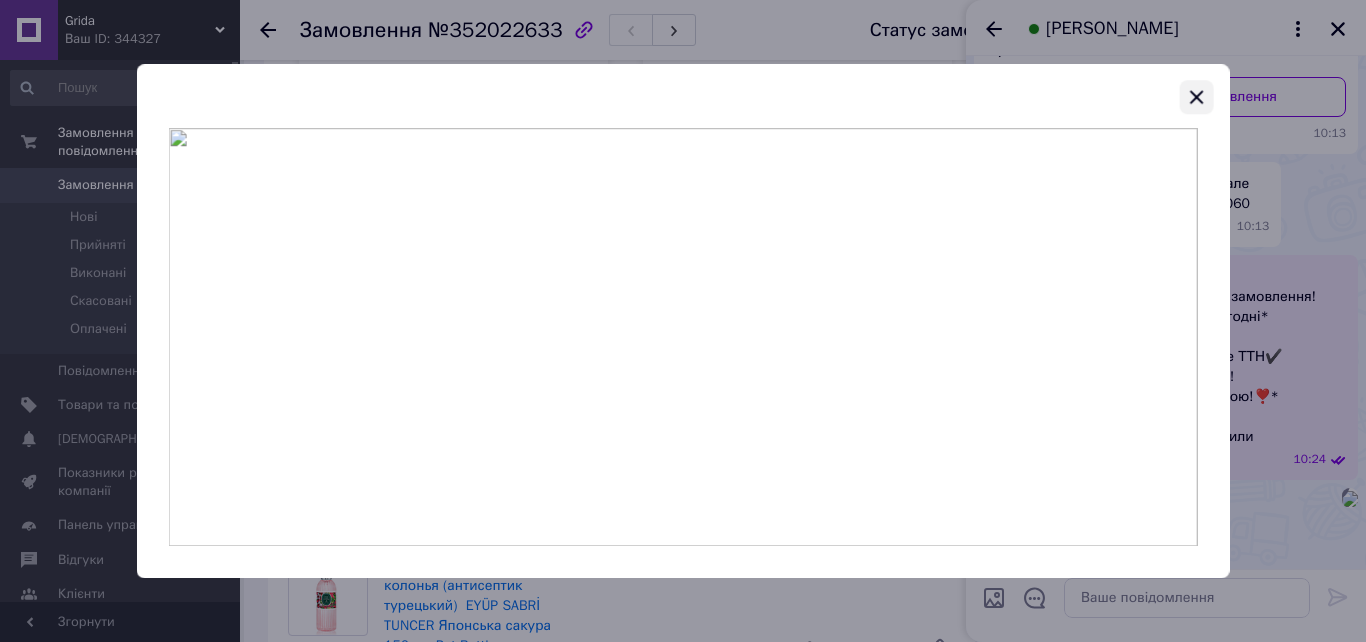 click 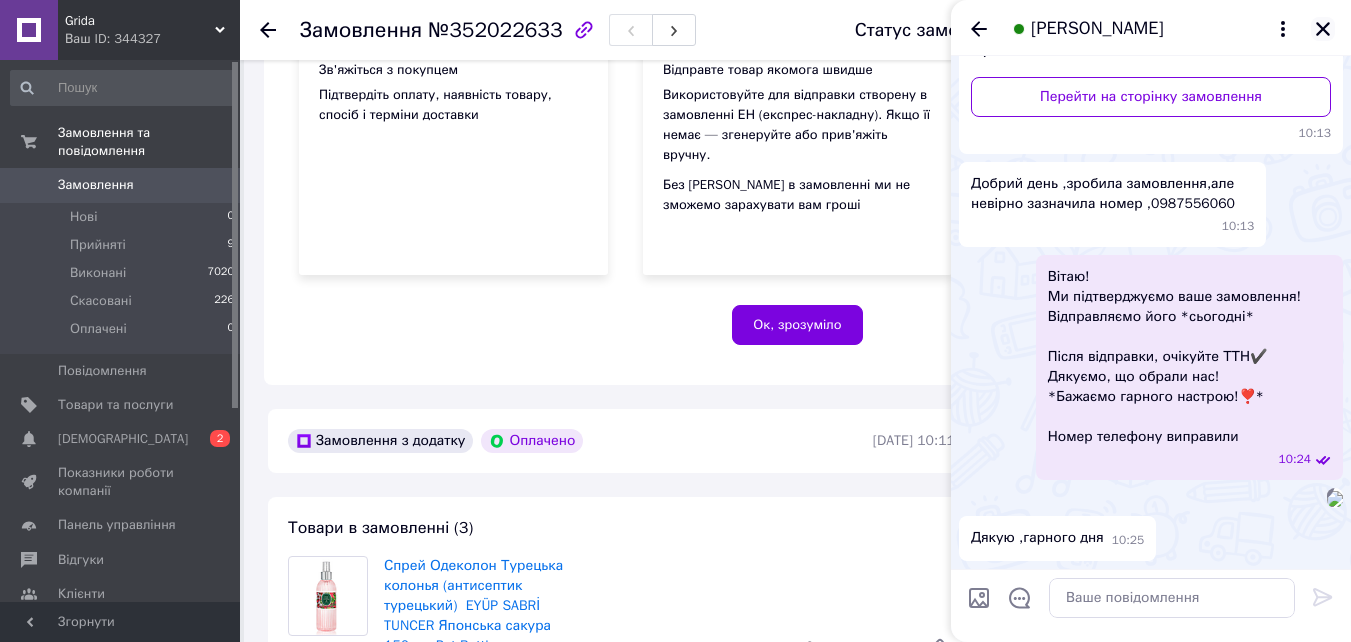 click 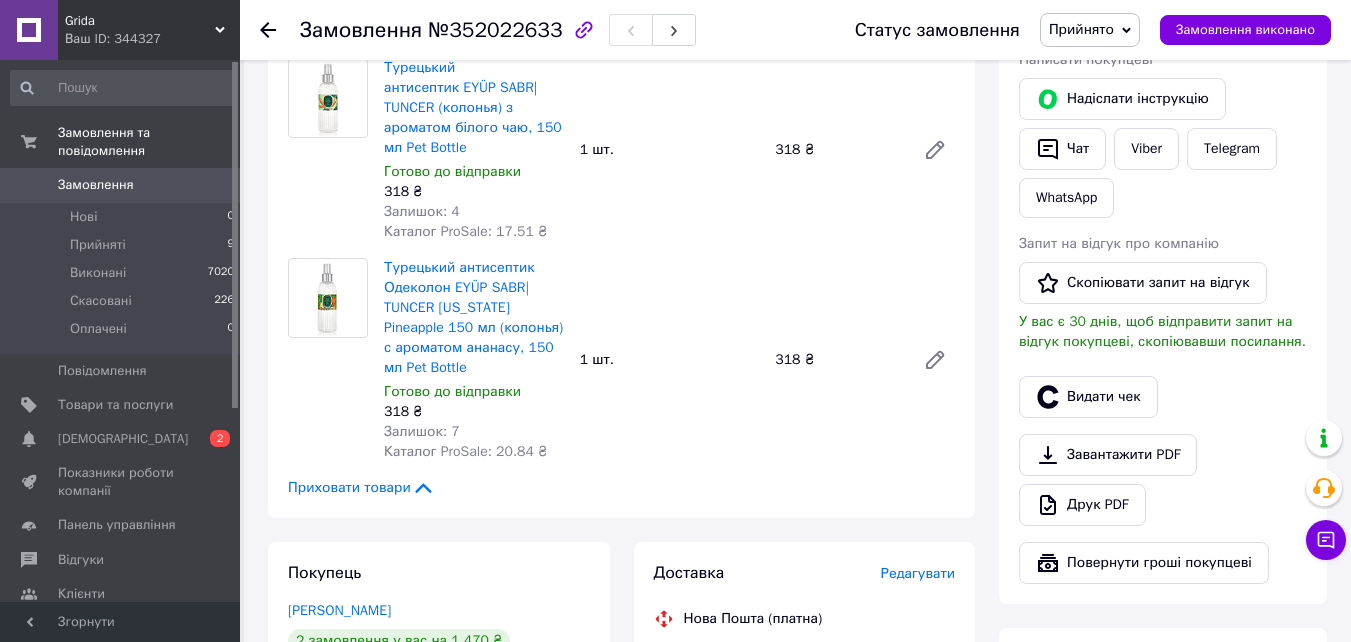 scroll, scrollTop: 1000, scrollLeft: 0, axis: vertical 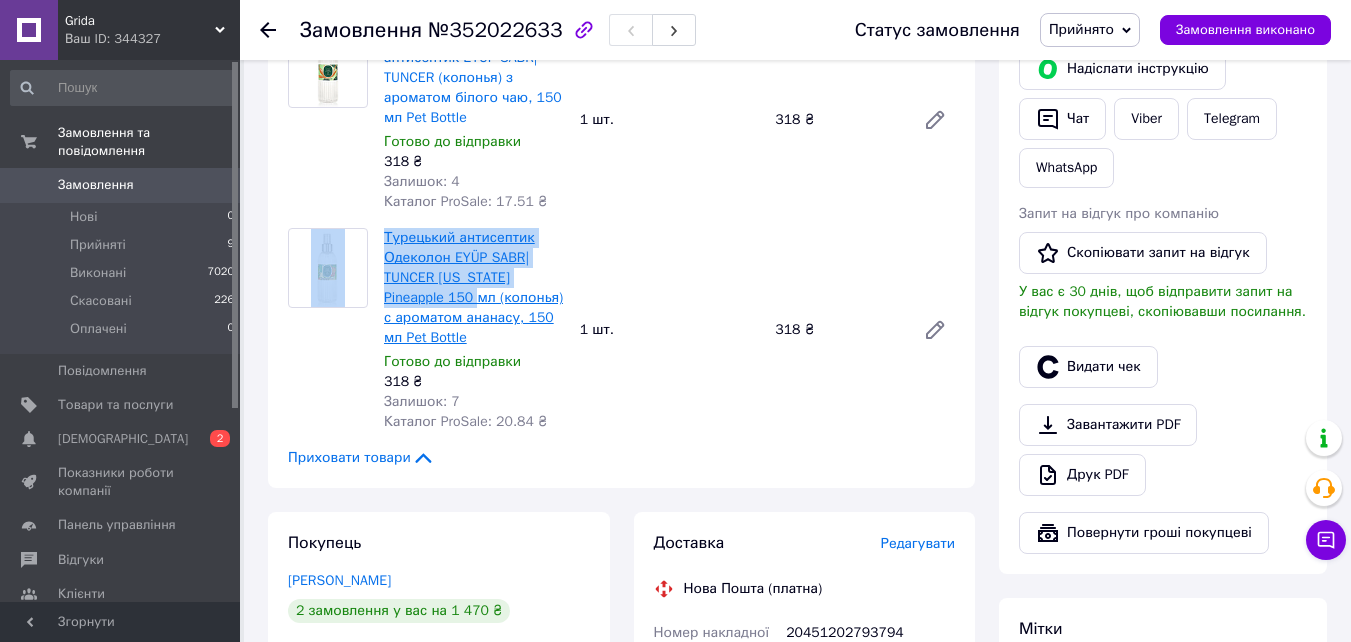 drag, startPoint x: 374, startPoint y: 264, endPoint x: 438, endPoint y: 269, distance: 64.195015 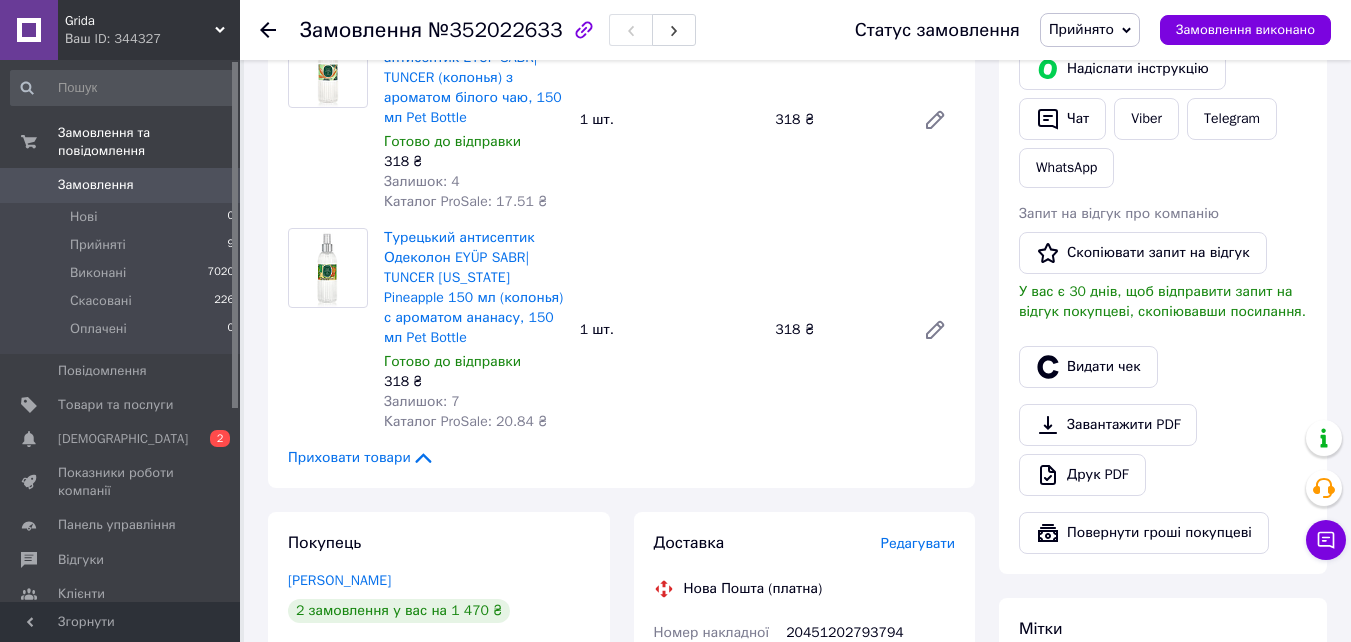 click on "Турецький антисептик Одеколон EYÜP SABR| TUNCER [US_STATE] Pineapple 150 мл (колонья) с ароматом ананасу, 150 мл Pet Bottle Готово до відправки 318 ₴ Залишок: 7 Каталог ProSale: 20.84 ₴  1 шт. 318 ₴" at bounding box center [669, 330] 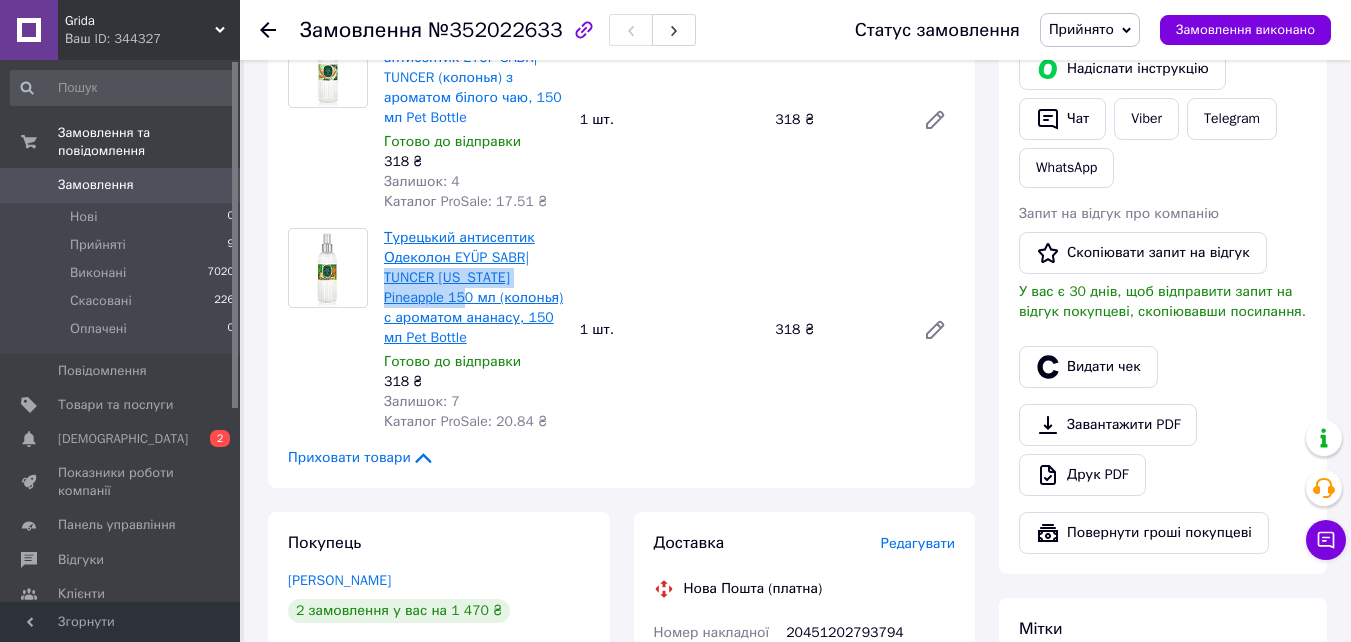 drag, startPoint x: 379, startPoint y: 259, endPoint x: 428, endPoint y: 280, distance: 53.310413 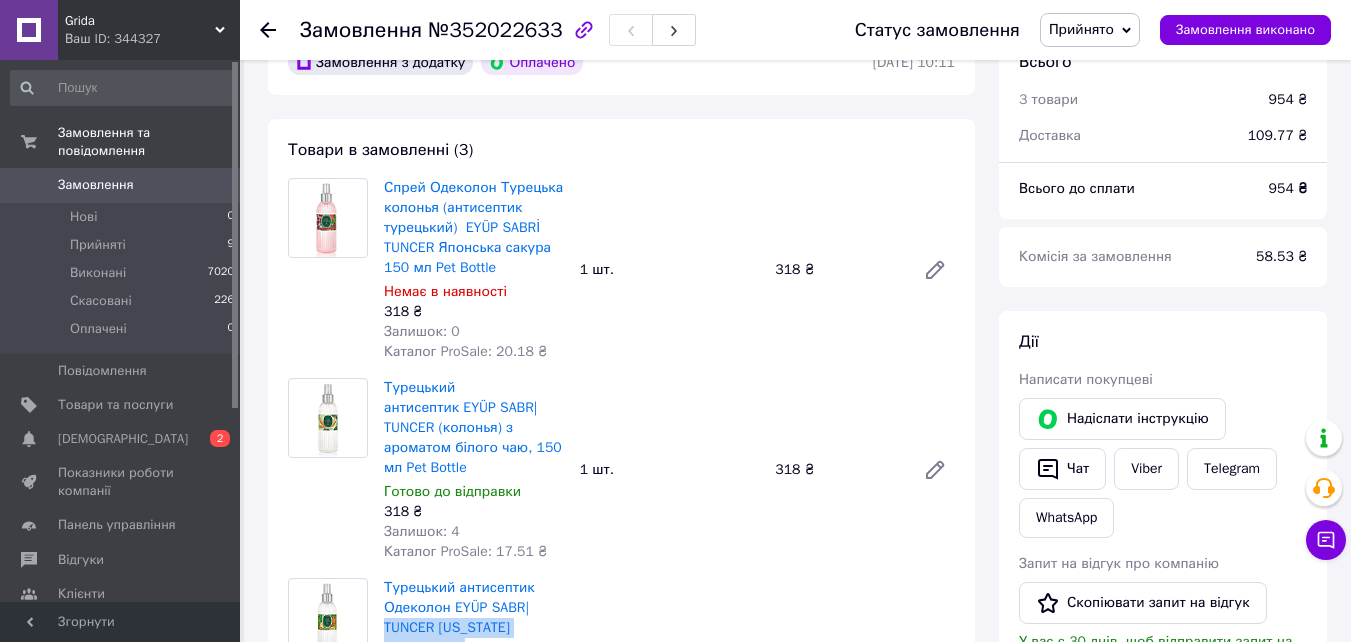 scroll, scrollTop: 600, scrollLeft: 0, axis: vertical 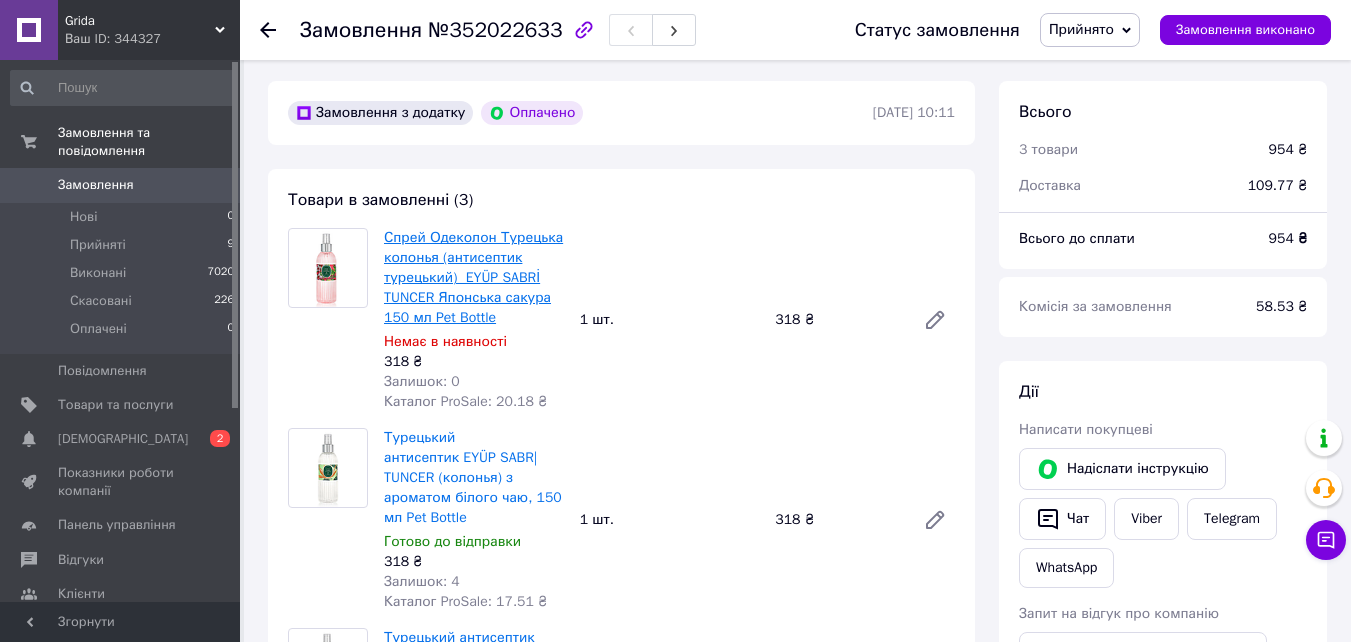 click on "Спрей Одеколон Турецька колонья (антисептик турецький)  EYÜP SABRİ TUNCER  Японська сакура 150 мл  Pet Bottle" at bounding box center (473, 277) 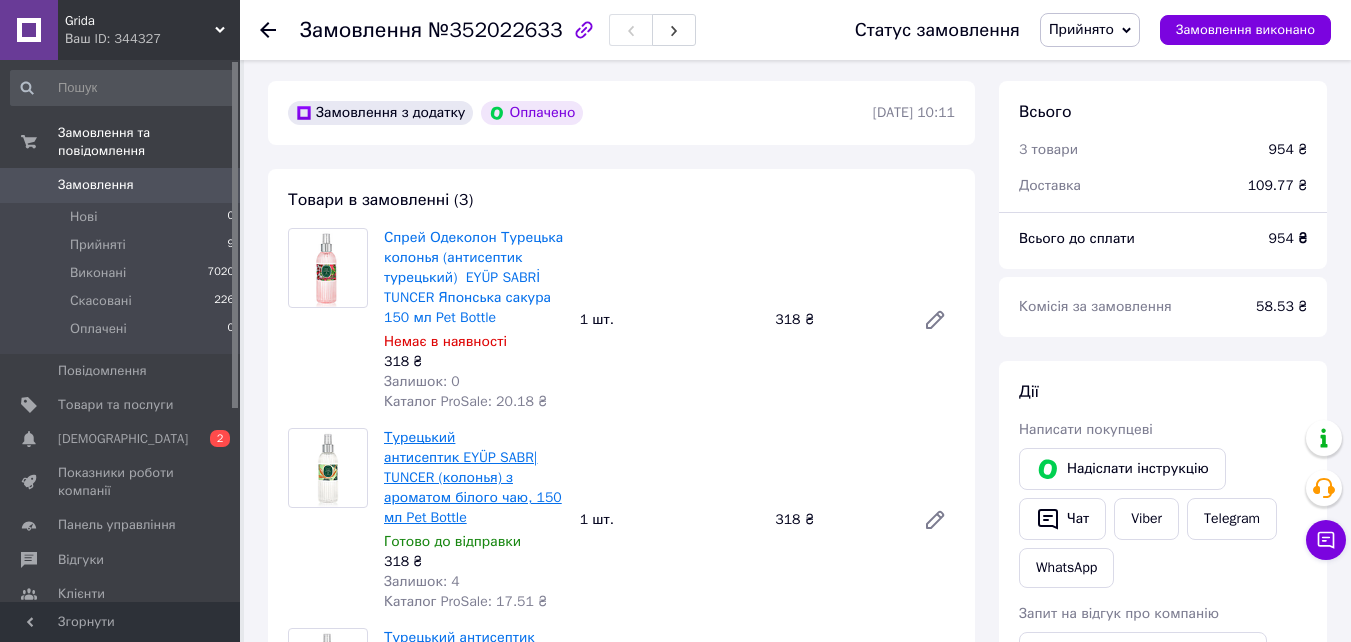 click on "Турецький антисептик EYÜP SABR| TUNCER (колонья) з ароматом білого чаю, 150 мл Pet Bottle" at bounding box center [473, 477] 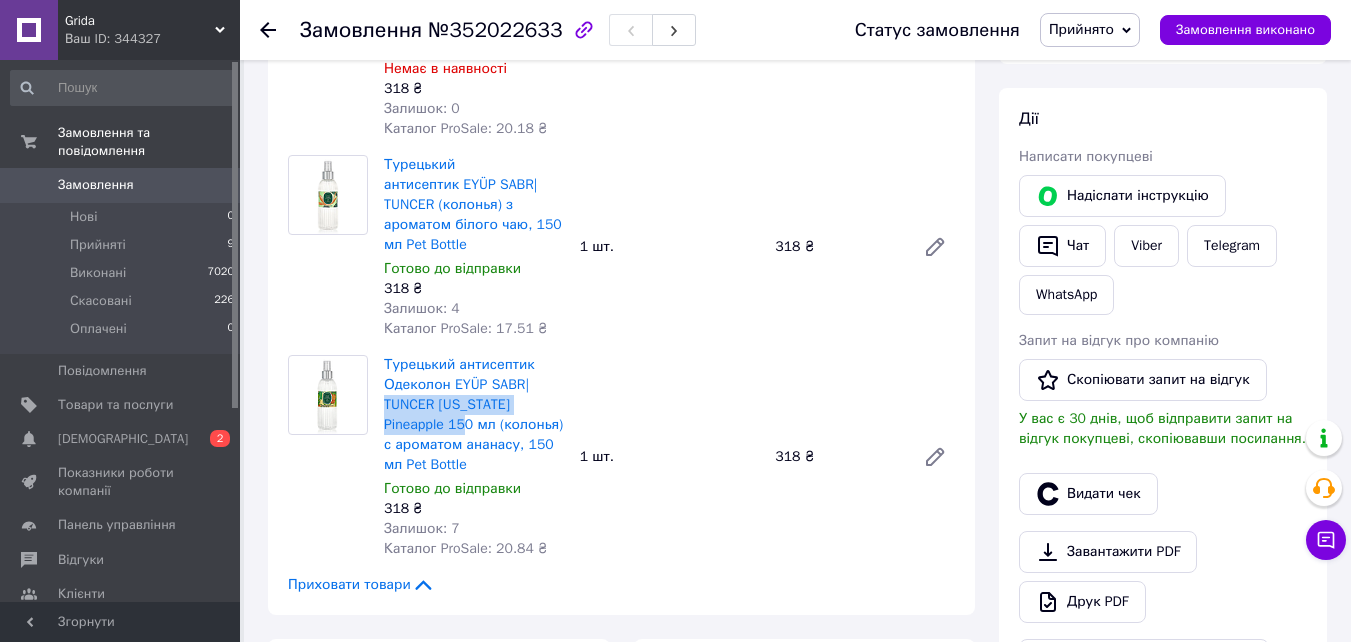 scroll, scrollTop: 900, scrollLeft: 0, axis: vertical 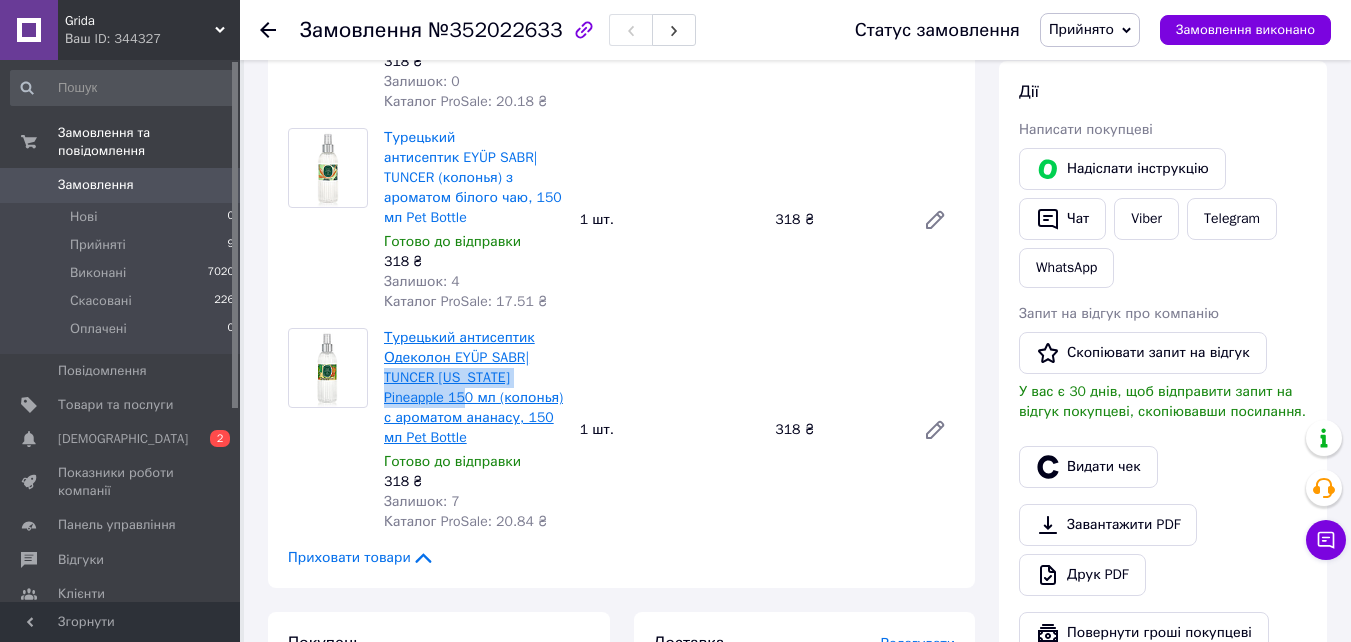 click on "Турецький антисептик Одеколон EYÜP SABR| TUNCER [US_STATE] Pineapple 150 мл (колонья) с ароматом ананасу, 150 мл Pet Bottle" at bounding box center [473, 387] 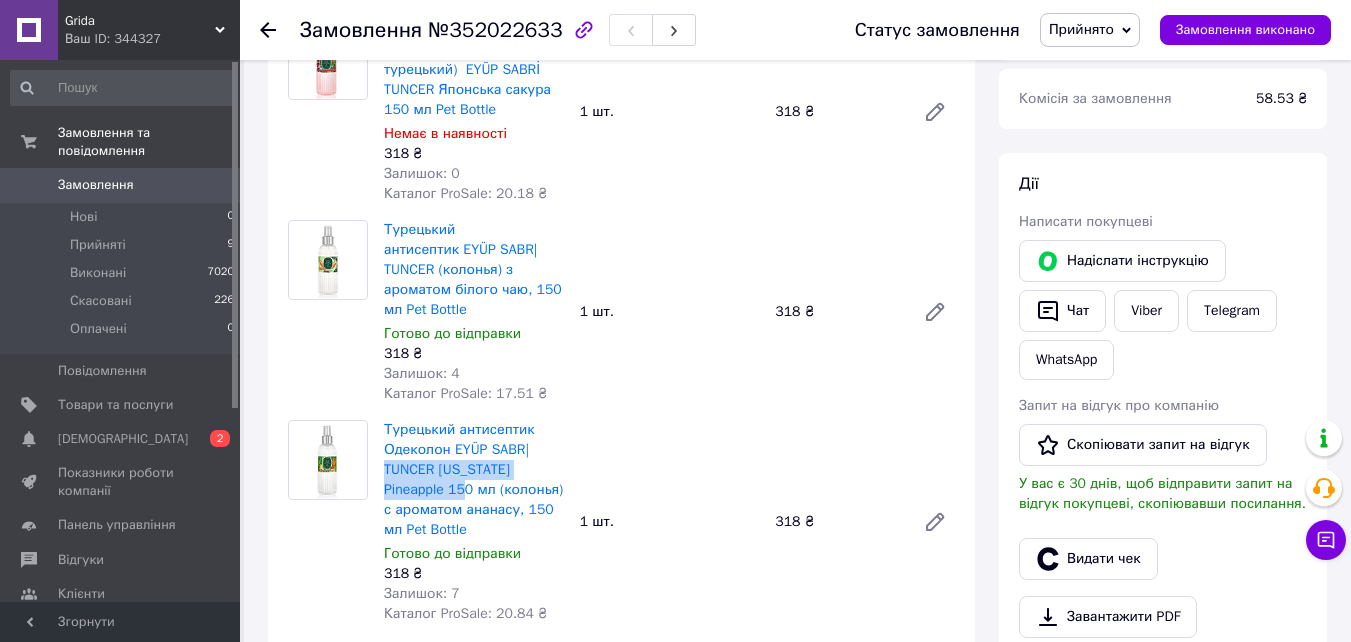 scroll, scrollTop: 1100, scrollLeft: 0, axis: vertical 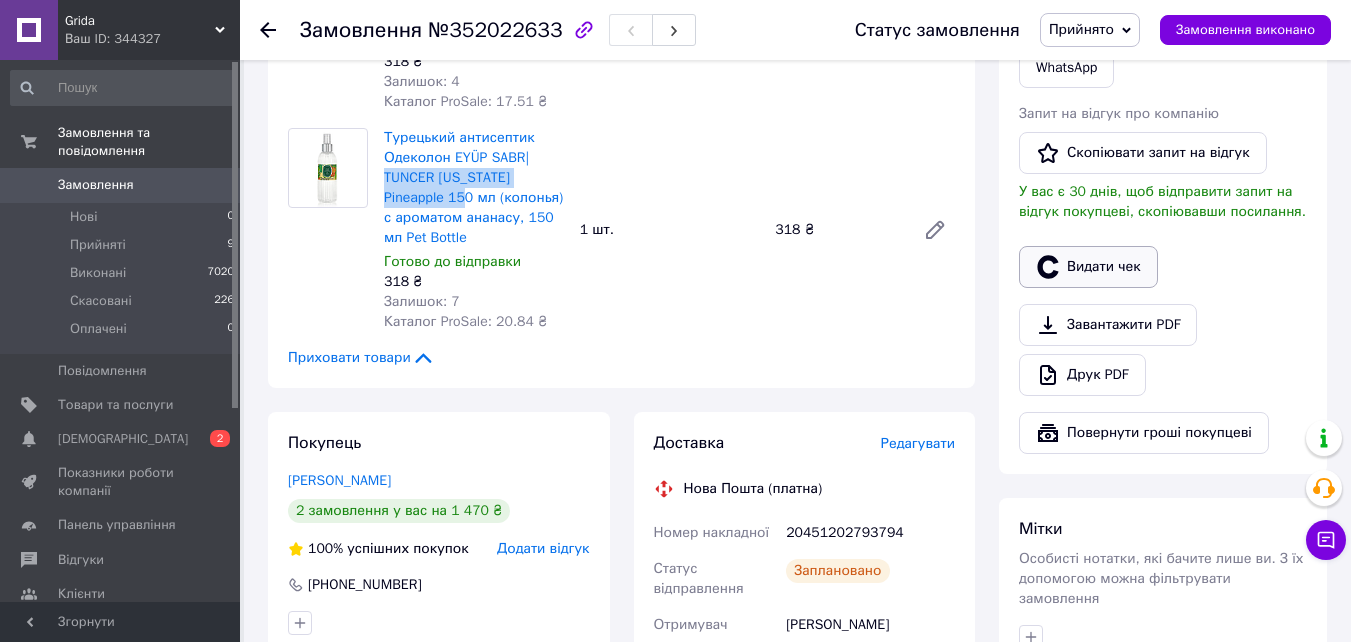 click on "Видати чек" at bounding box center [1088, 267] 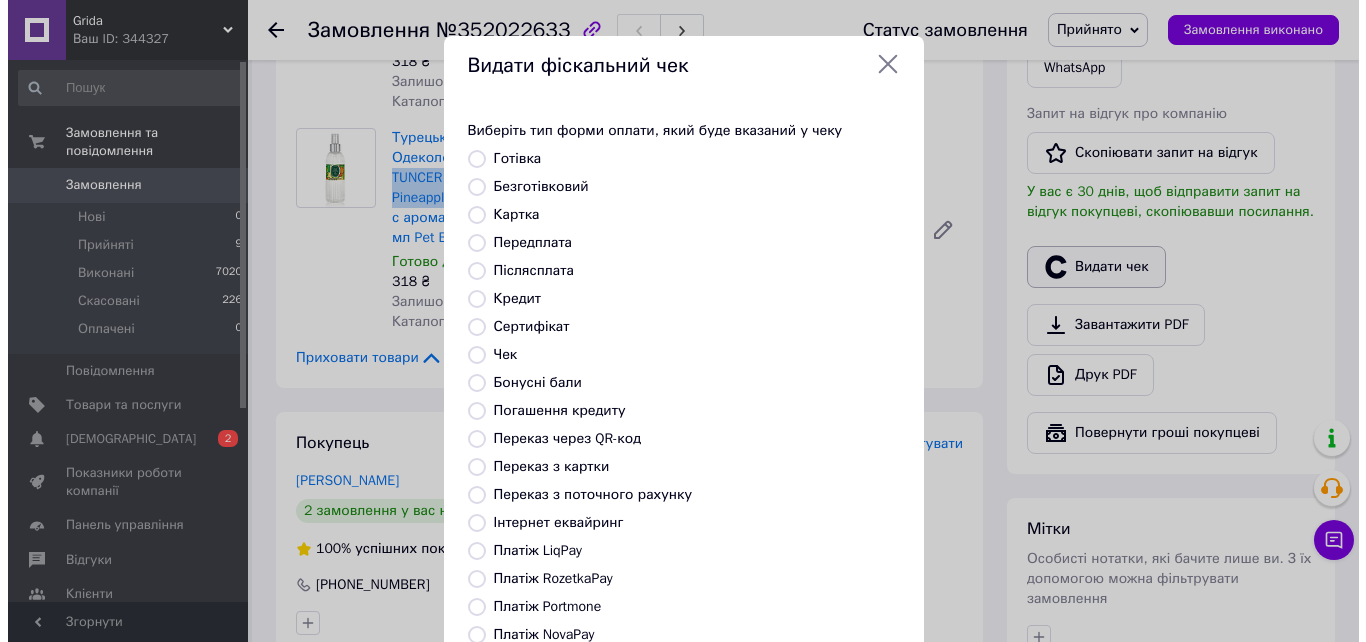 scroll, scrollTop: 1080, scrollLeft: 0, axis: vertical 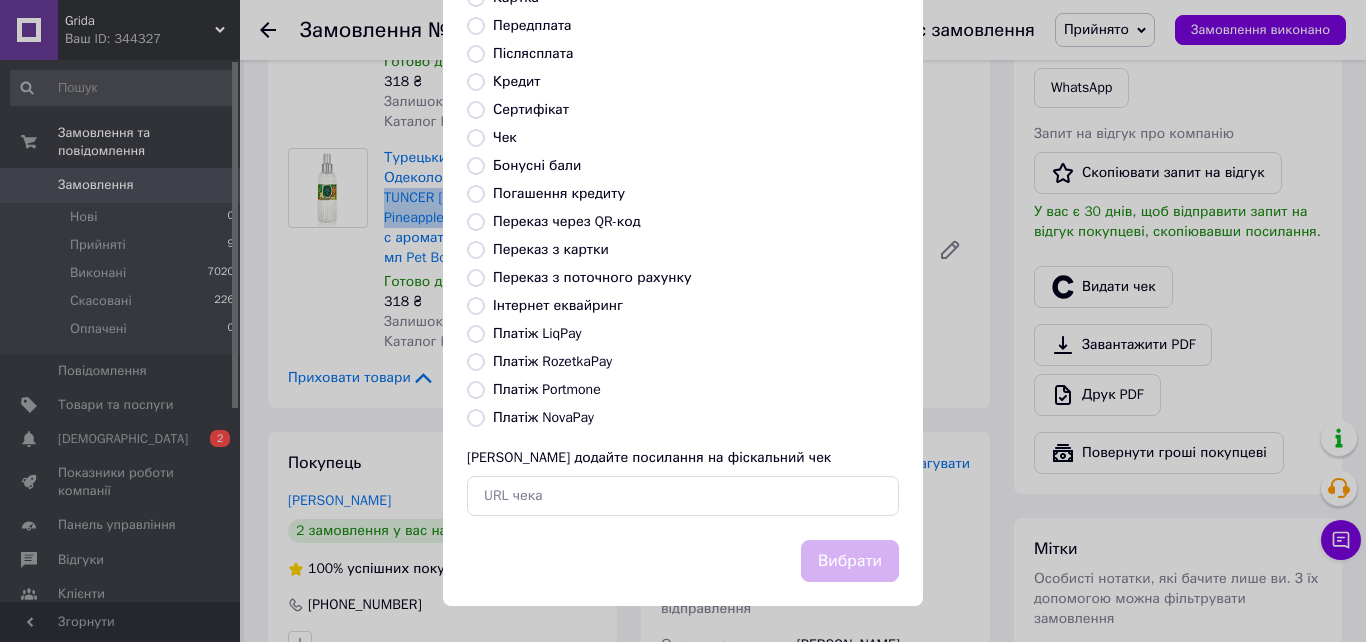 click on "Платіж RozetkaPay" at bounding box center [476, 362] 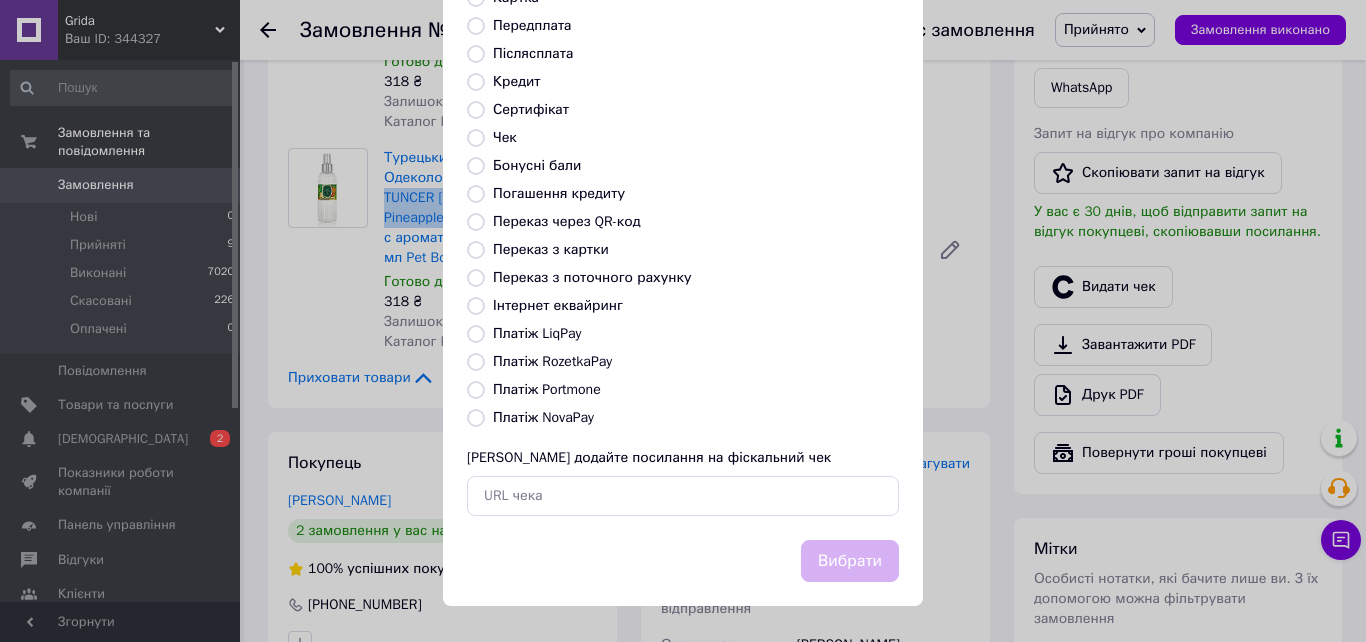 radio on "true" 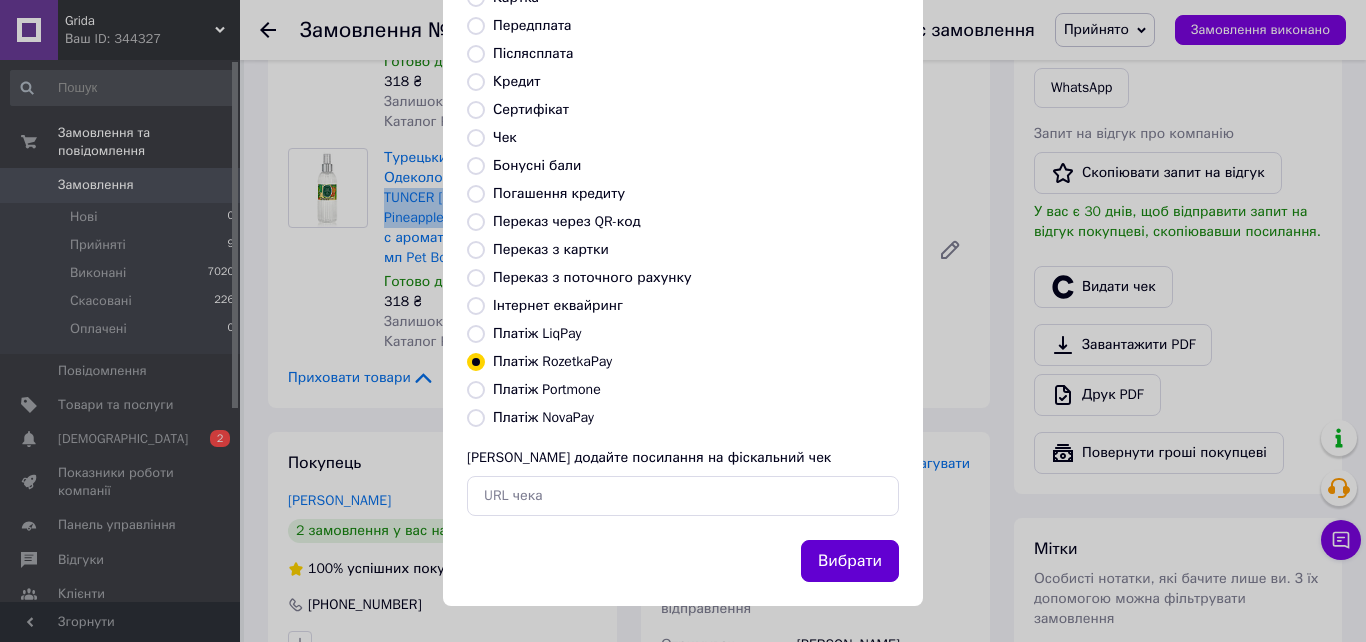 click on "Вибрати" at bounding box center (850, 561) 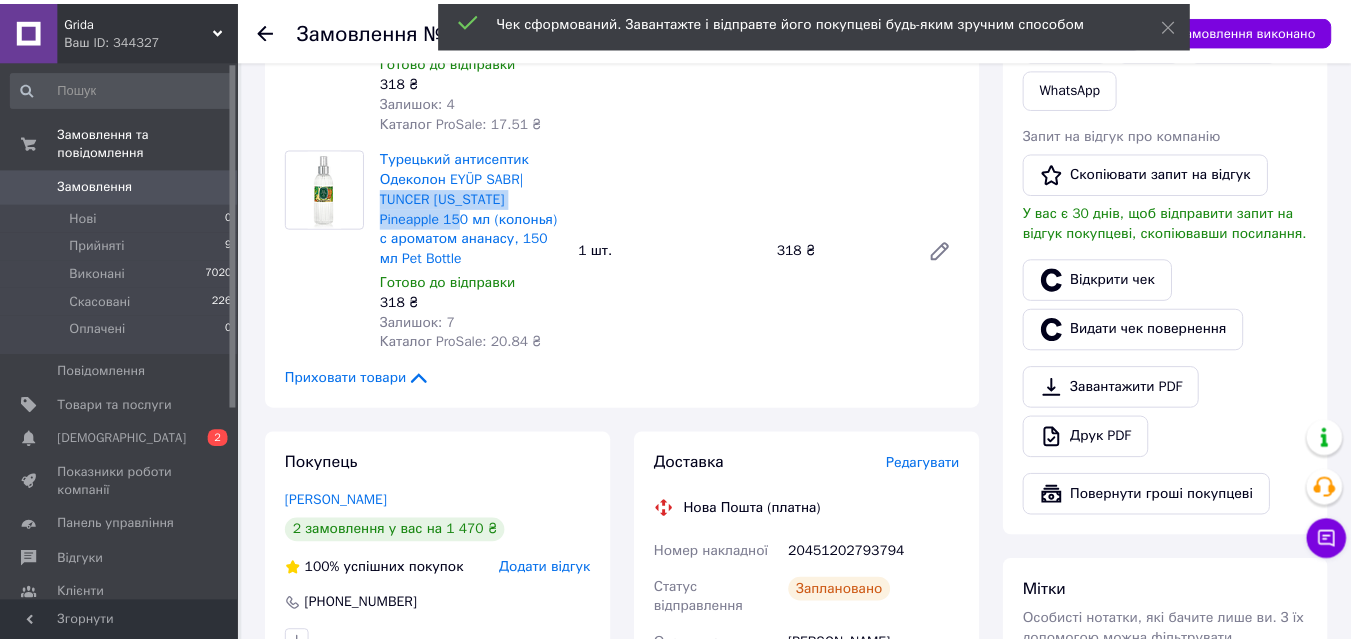 scroll, scrollTop: 1100, scrollLeft: 0, axis: vertical 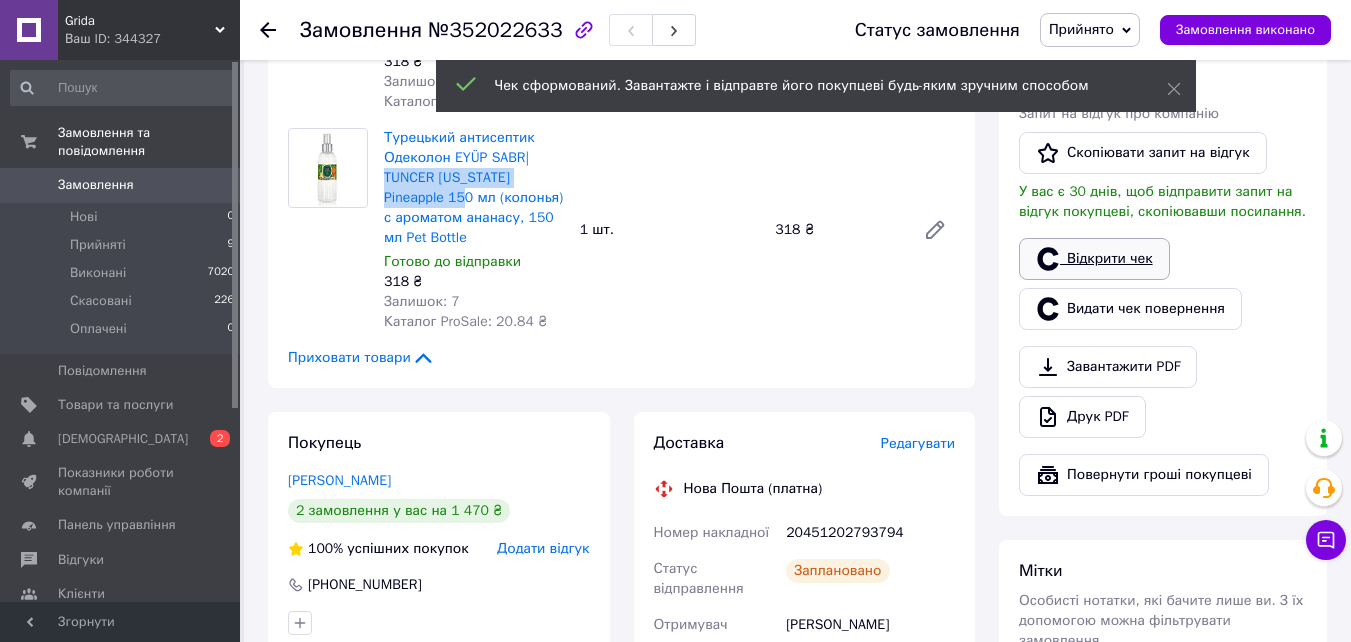click on "Відкрити чек" at bounding box center (1094, 259) 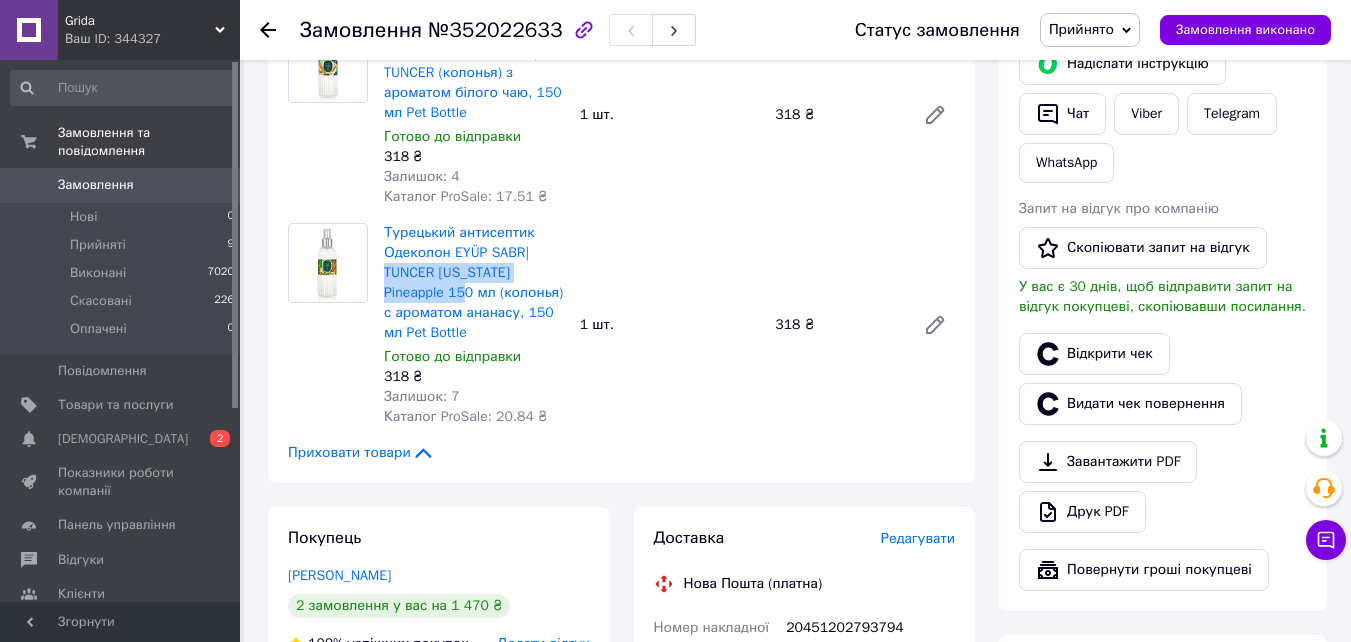 scroll, scrollTop: 900, scrollLeft: 0, axis: vertical 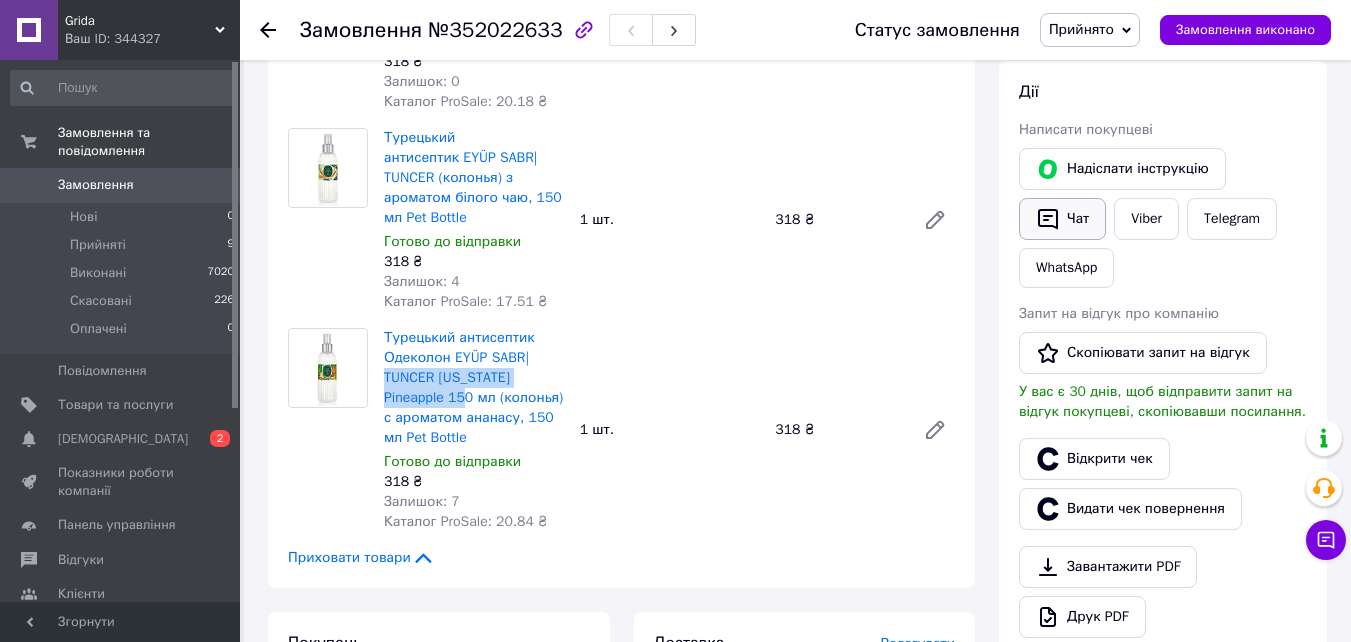 click 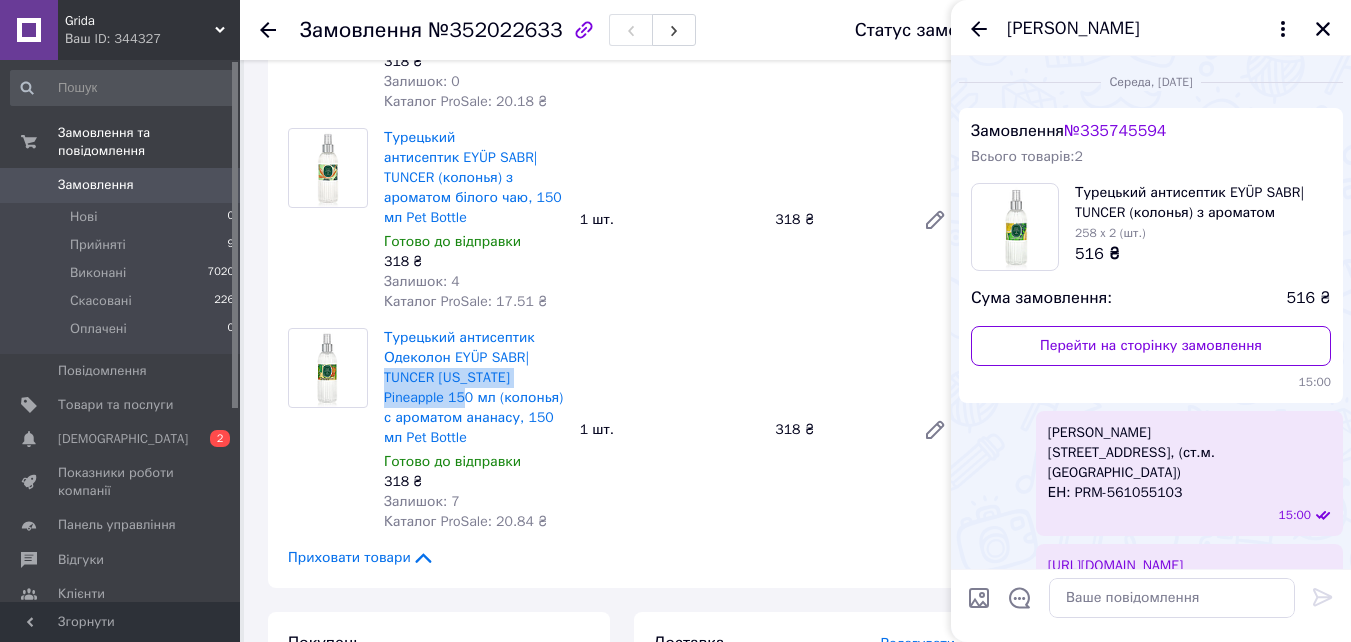 scroll, scrollTop: 1092, scrollLeft: 0, axis: vertical 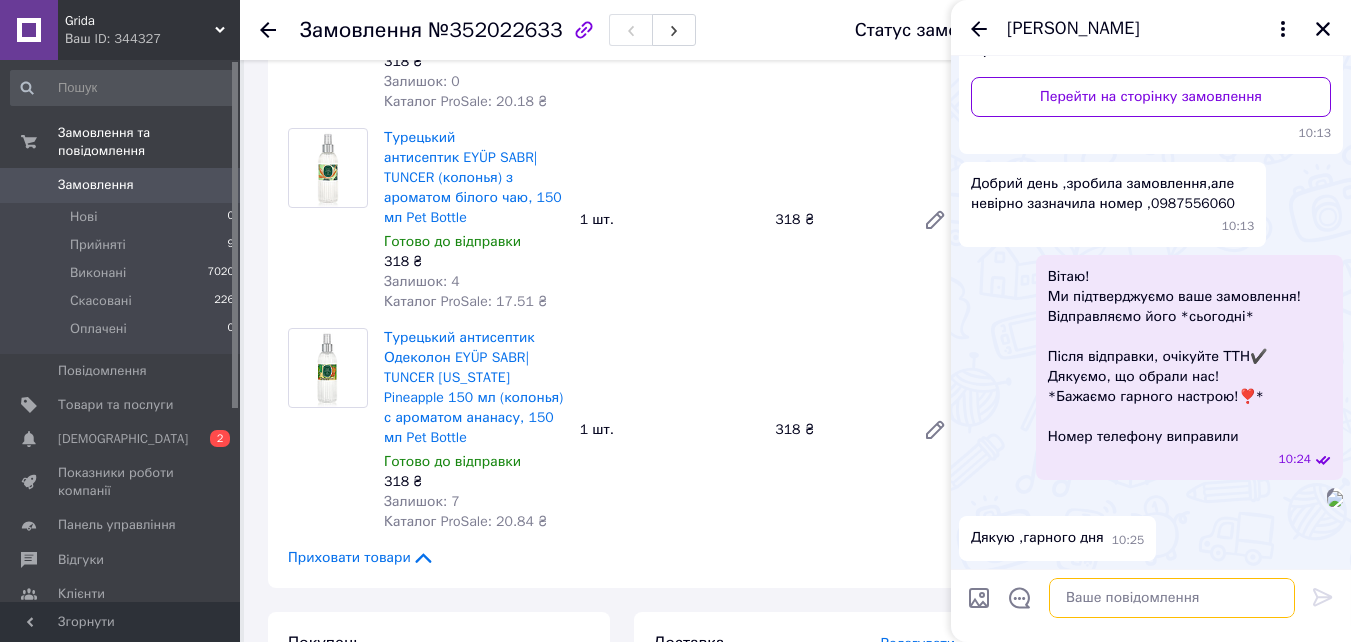 click at bounding box center (1172, 598) 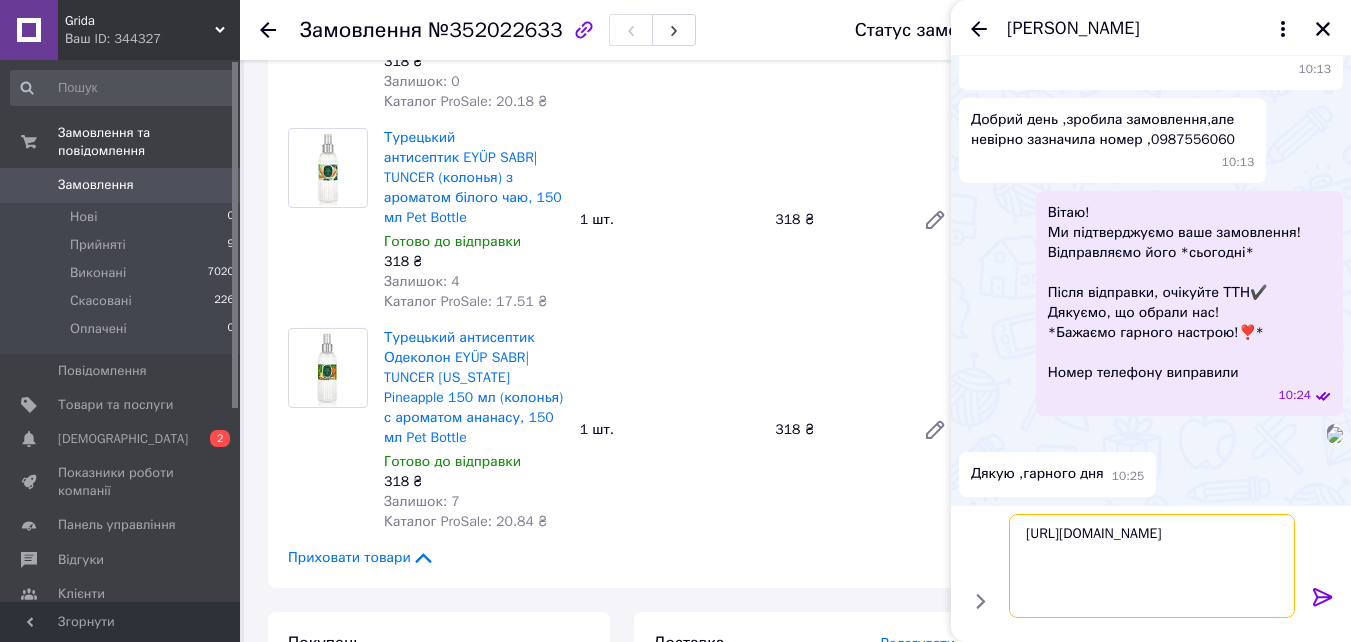 type on "[URL][DOMAIN_NAME]" 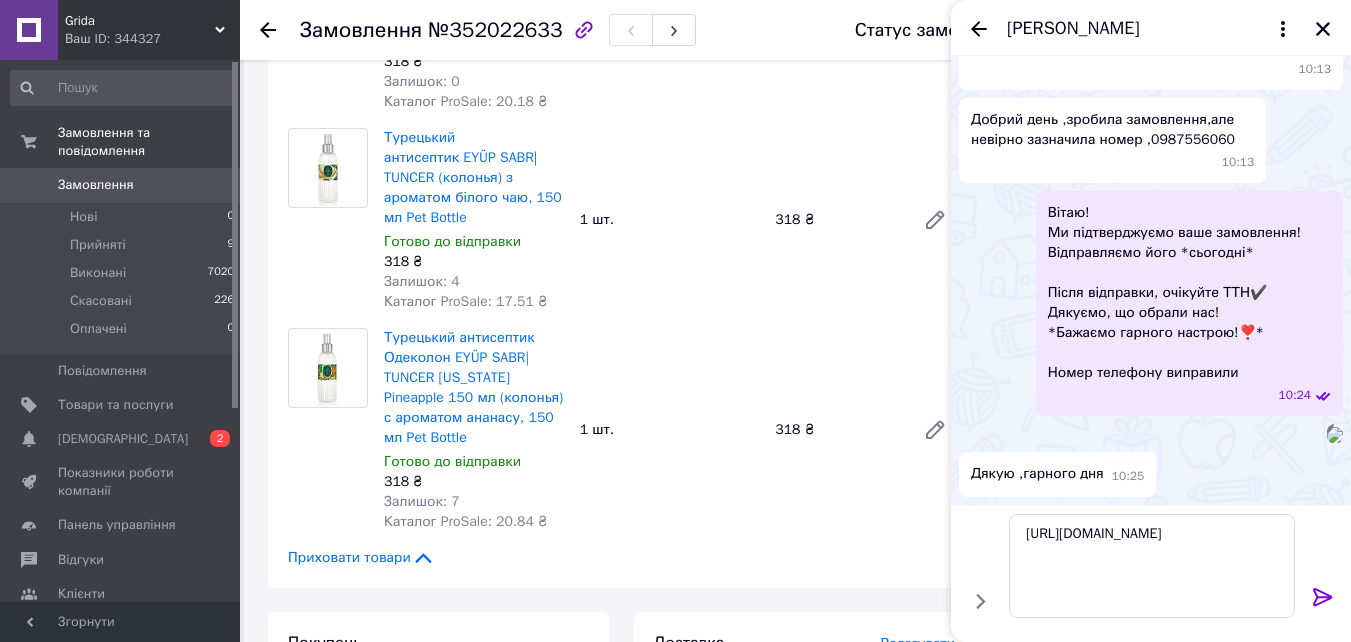 click 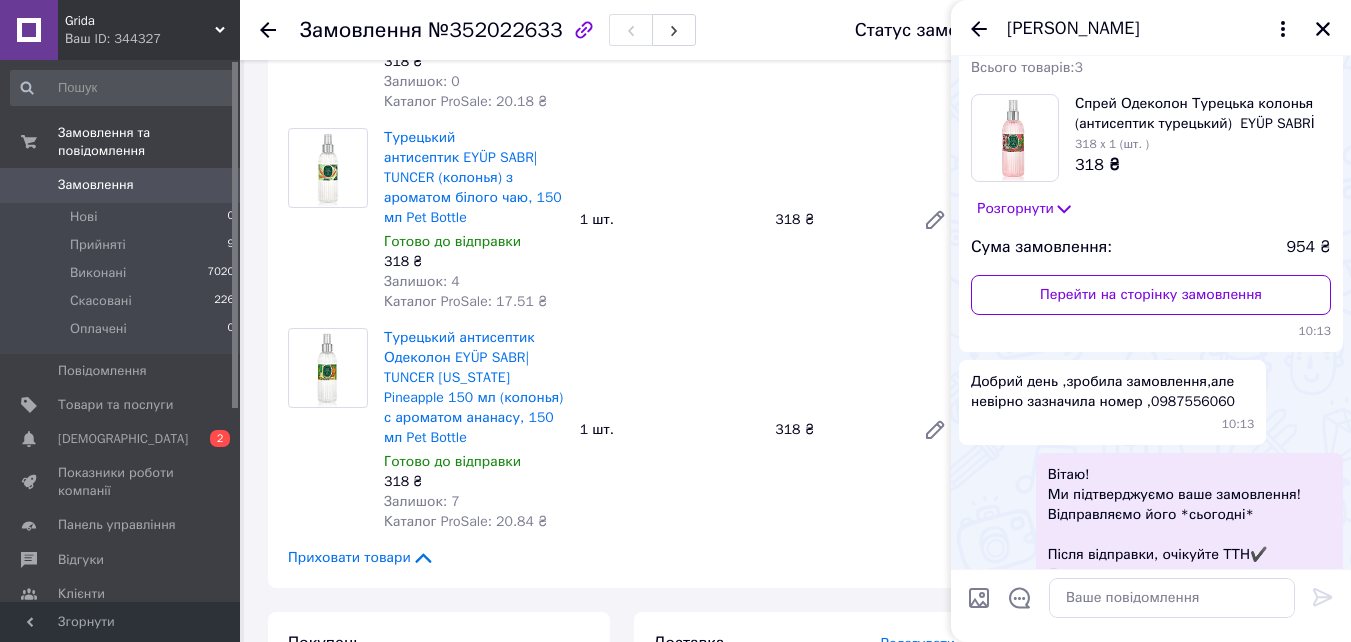 scroll, scrollTop: 578, scrollLeft: 0, axis: vertical 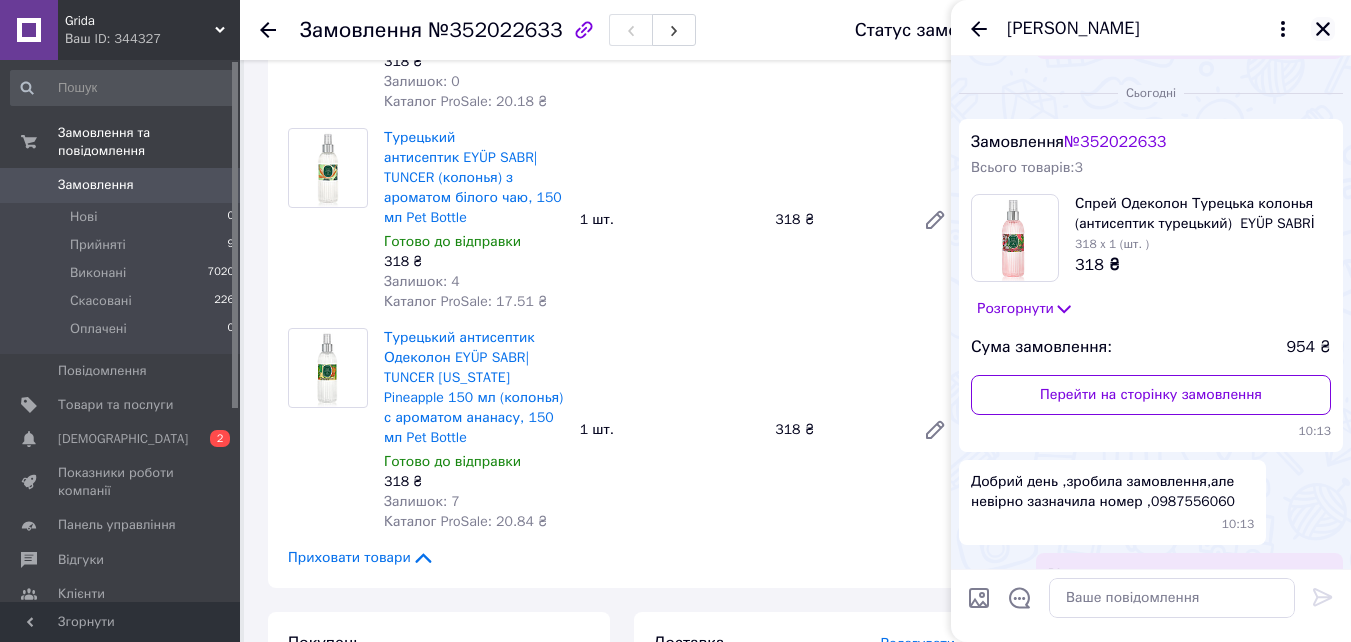 click 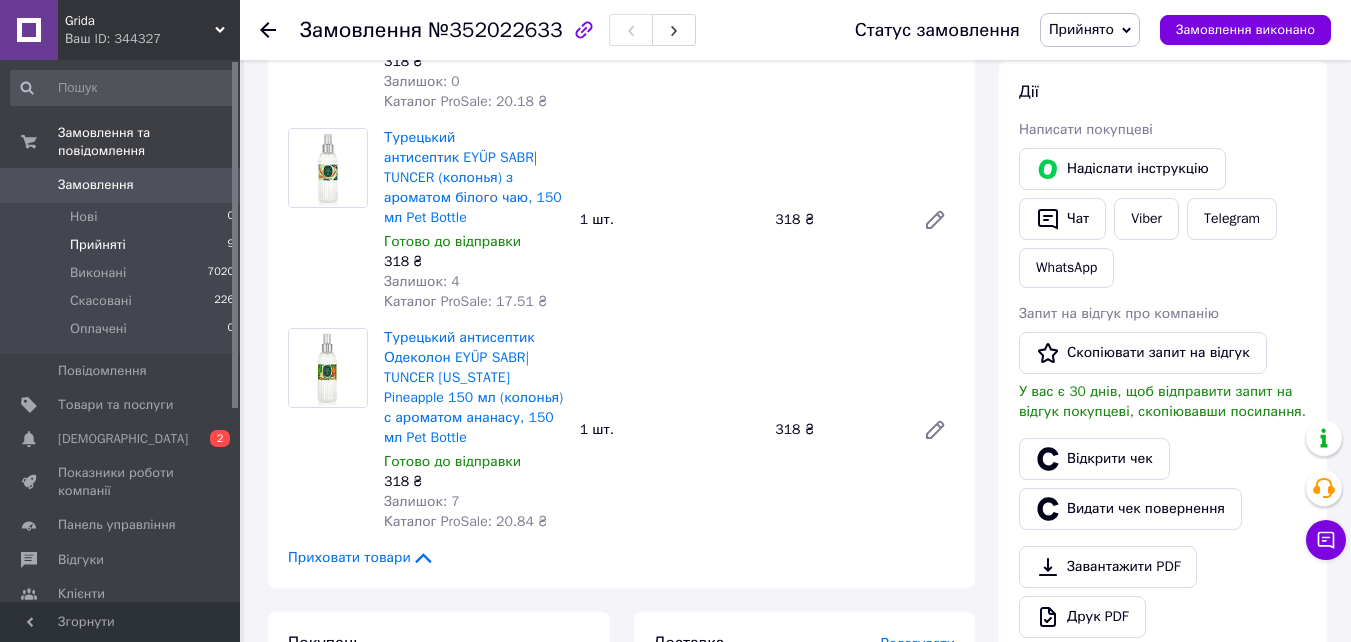 click on "Прийняті" at bounding box center [98, 245] 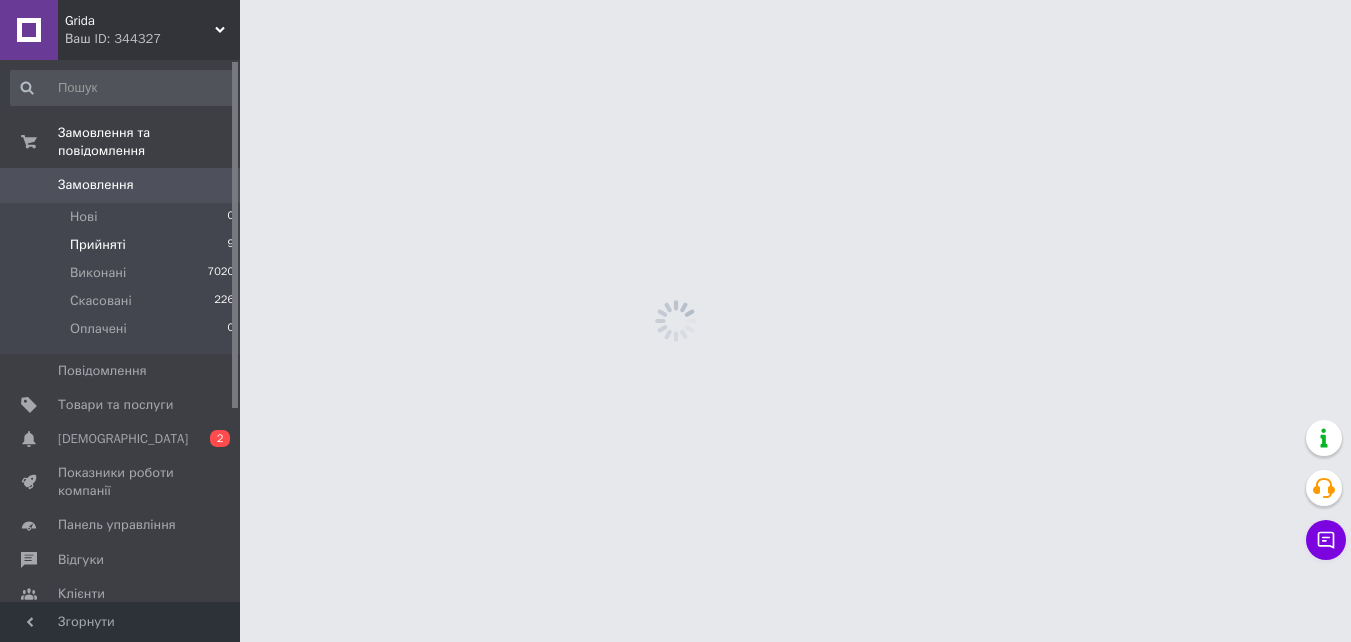 scroll, scrollTop: 0, scrollLeft: 0, axis: both 